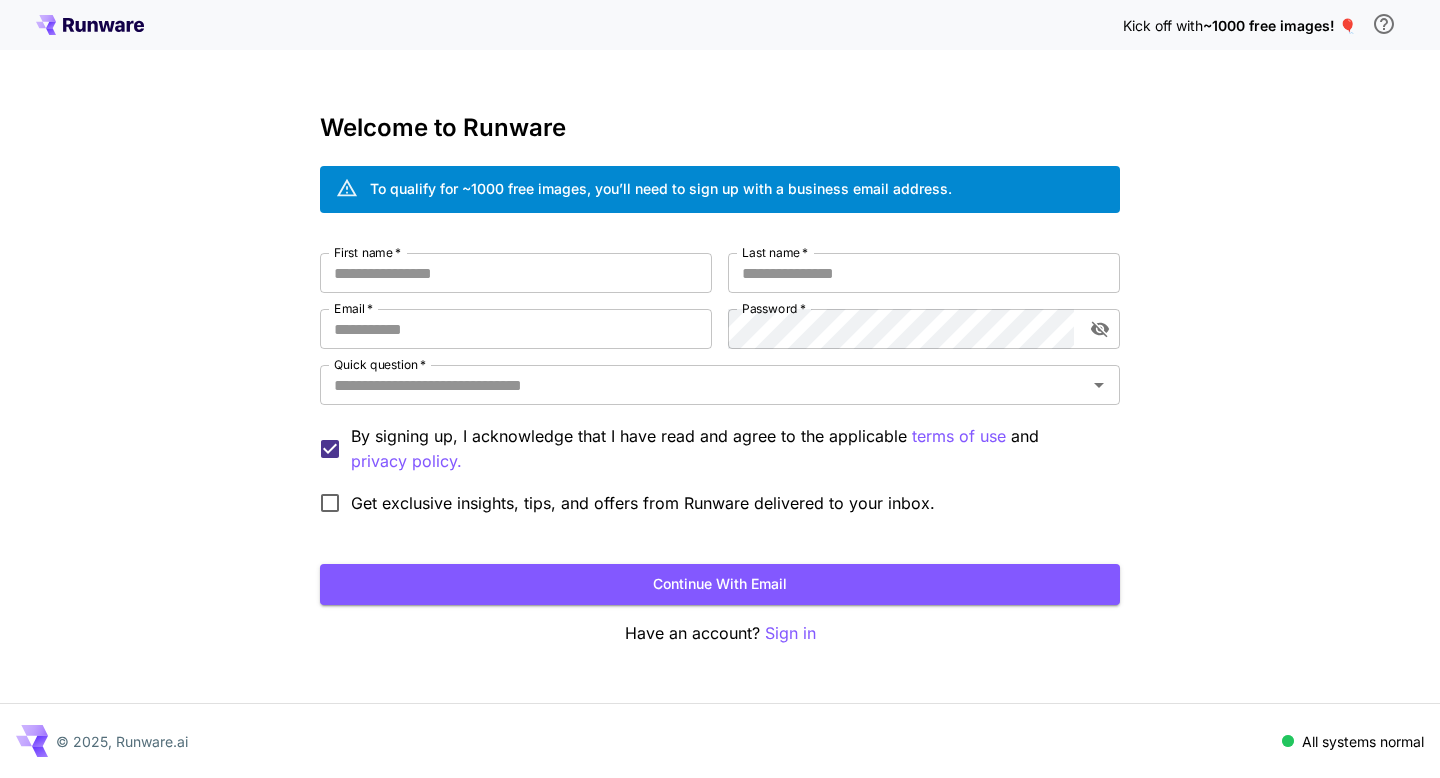 scroll, scrollTop: 0, scrollLeft: 0, axis: both 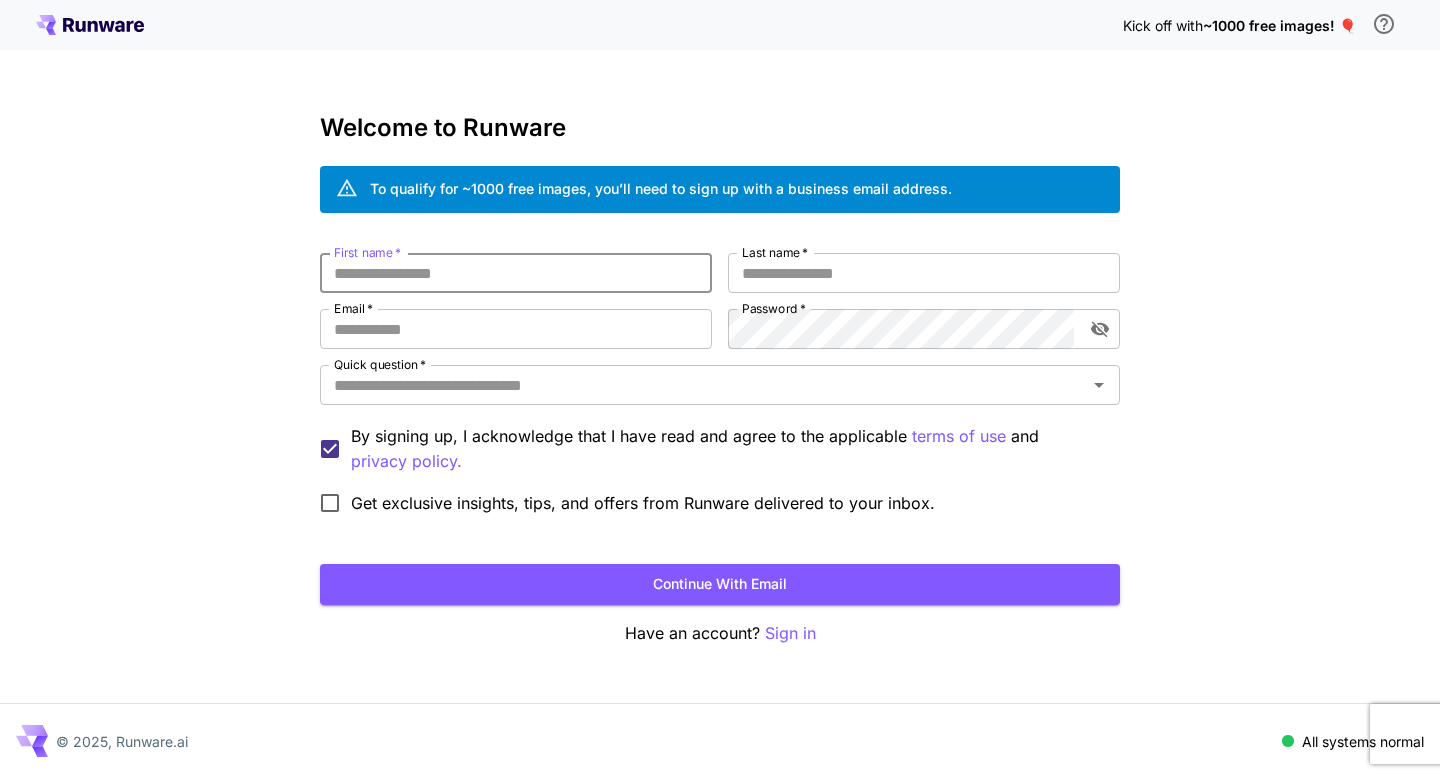click on "First name   *" at bounding box center (516, 273) 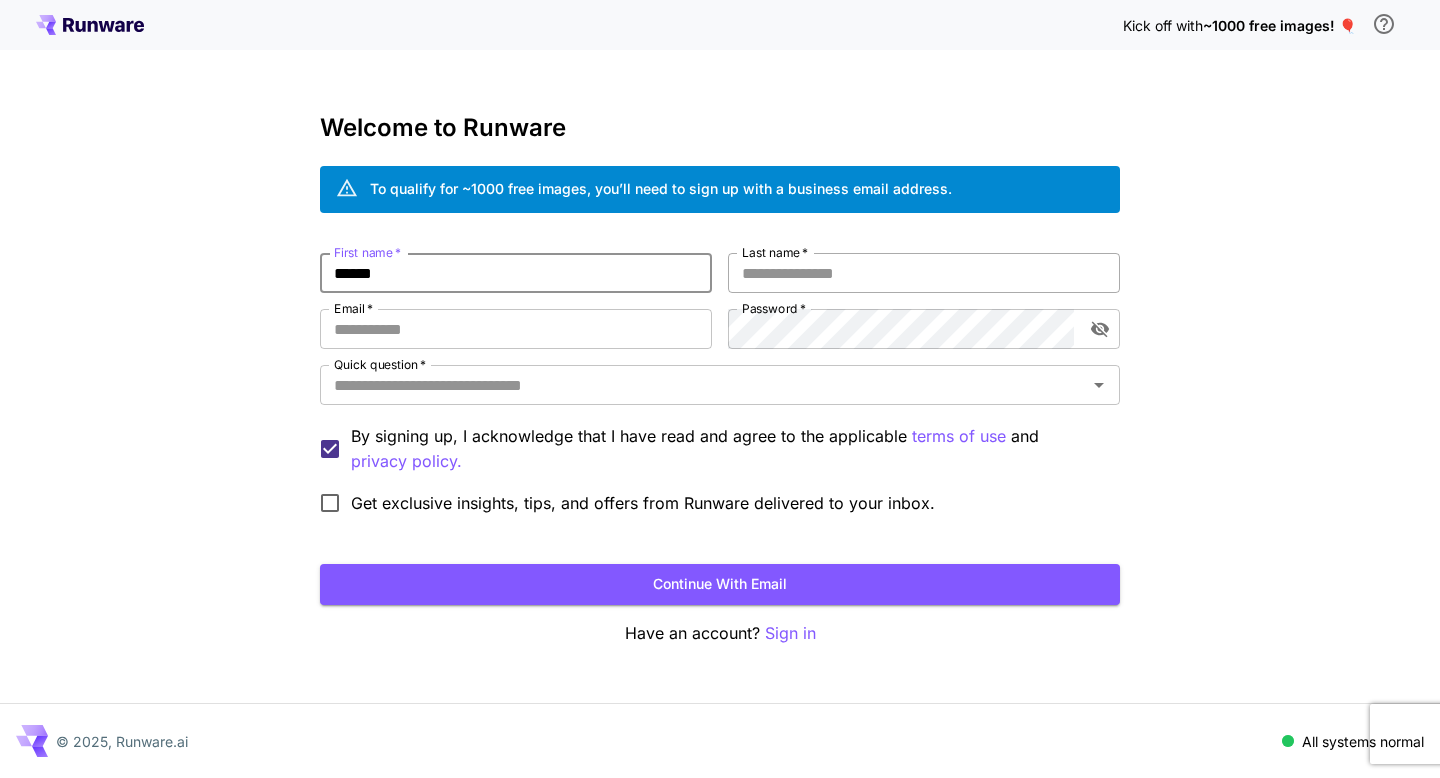 type on "*****" 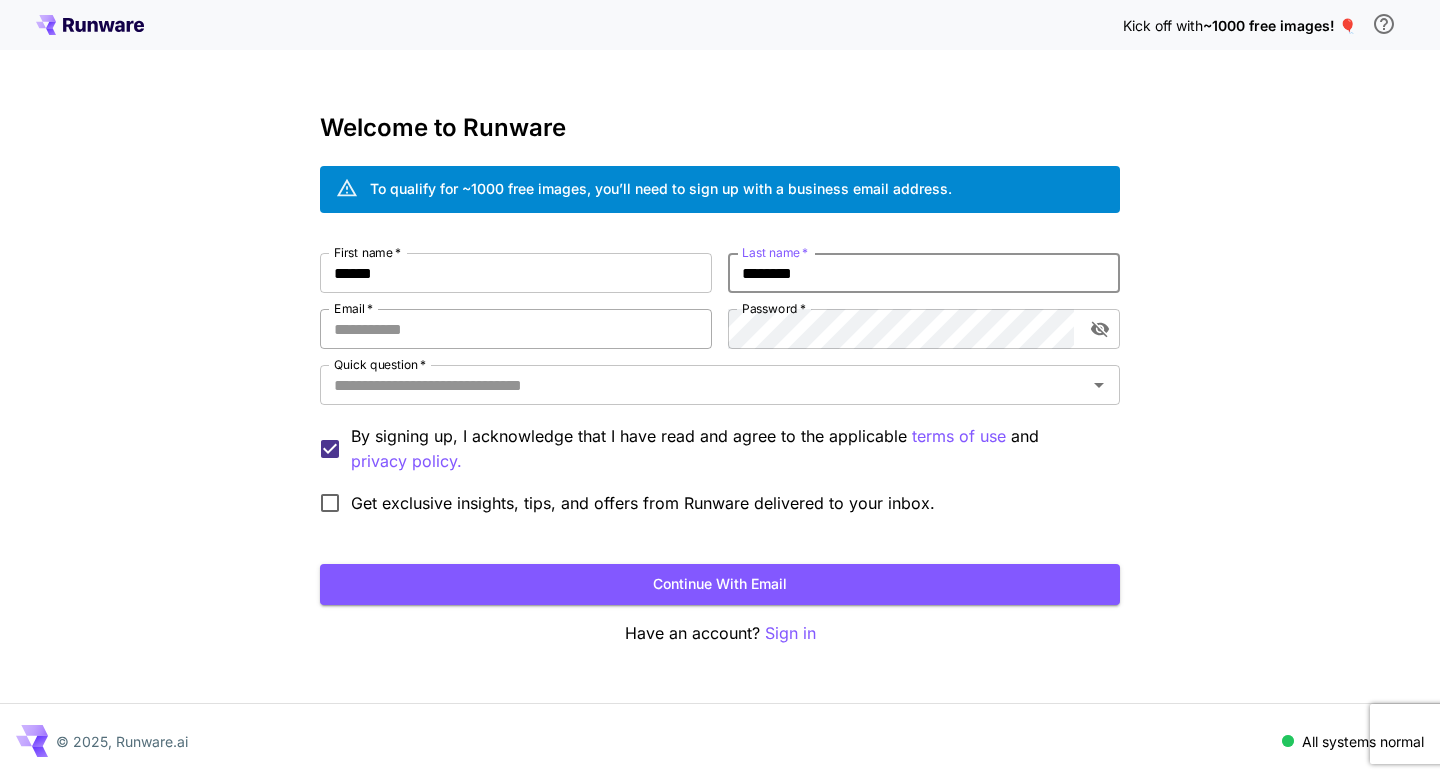 type on "********" 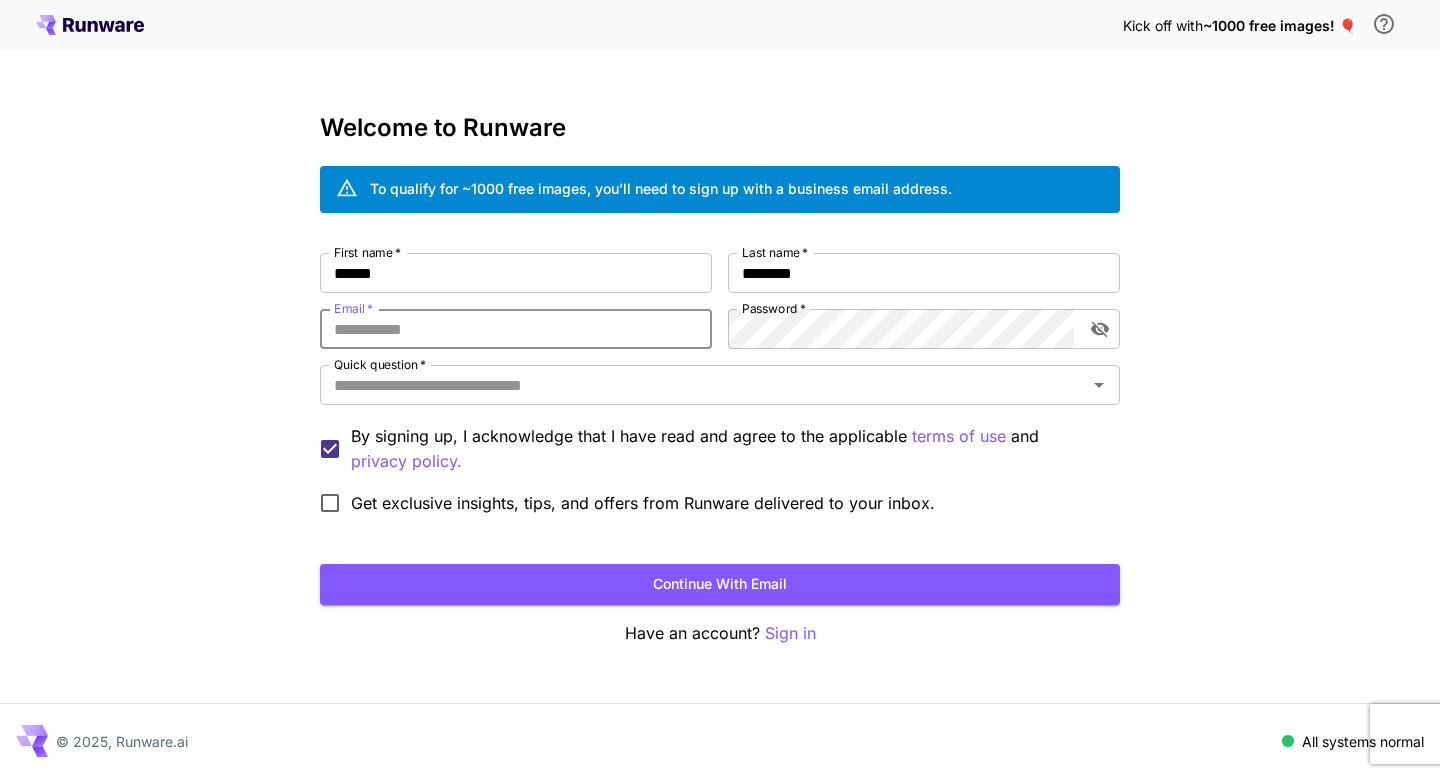 click on "Email   *" at bounding box center [516, 329] 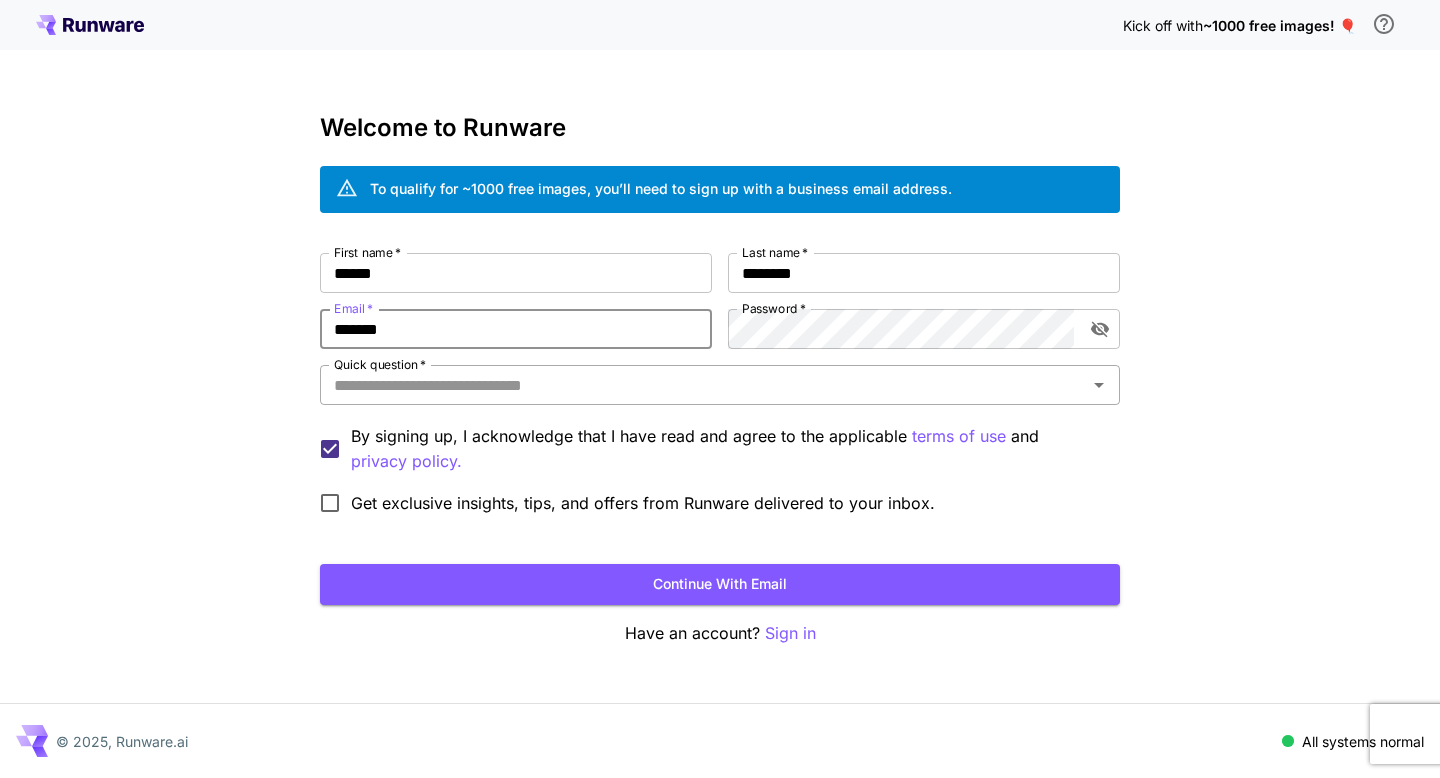 type on "**********" 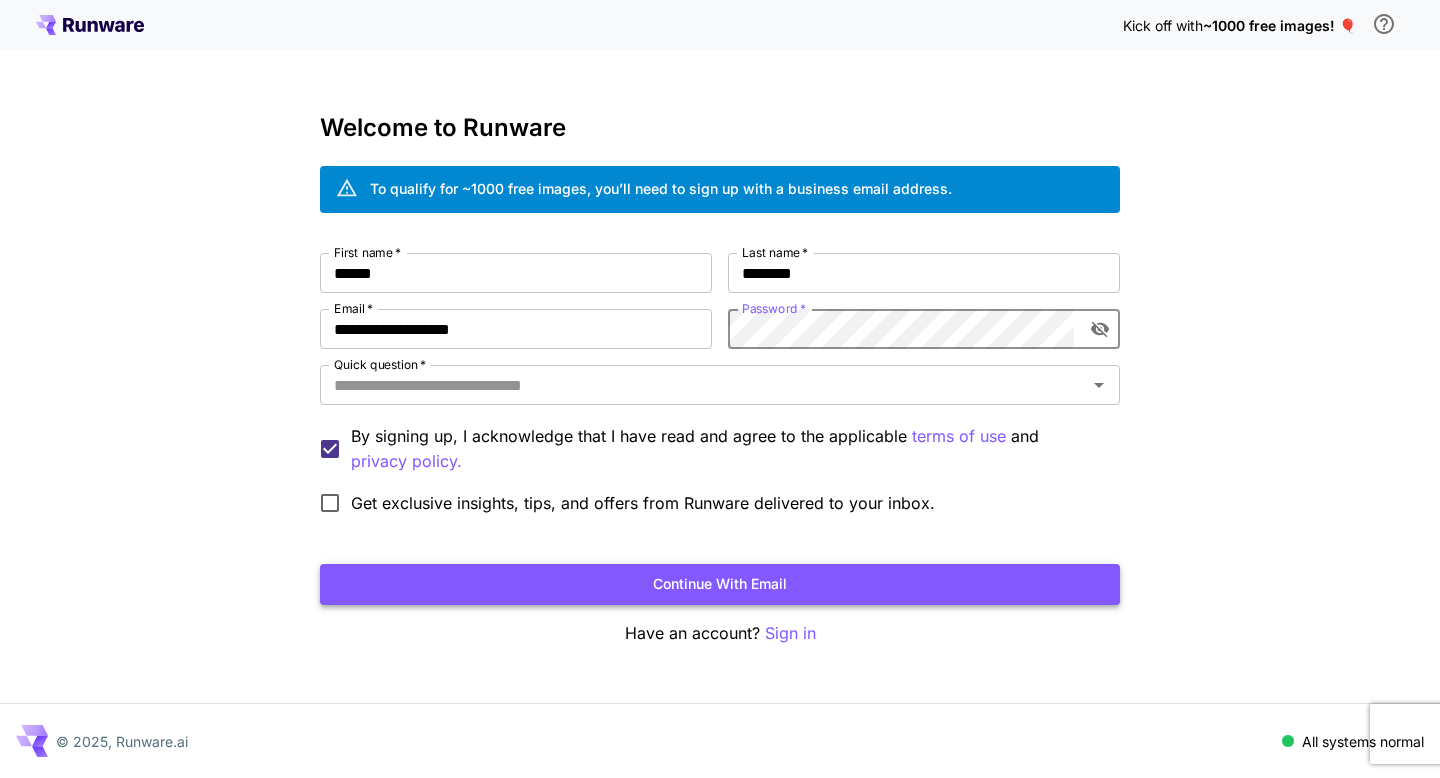 click on "Continue with email" at bounding box center (720, 584) 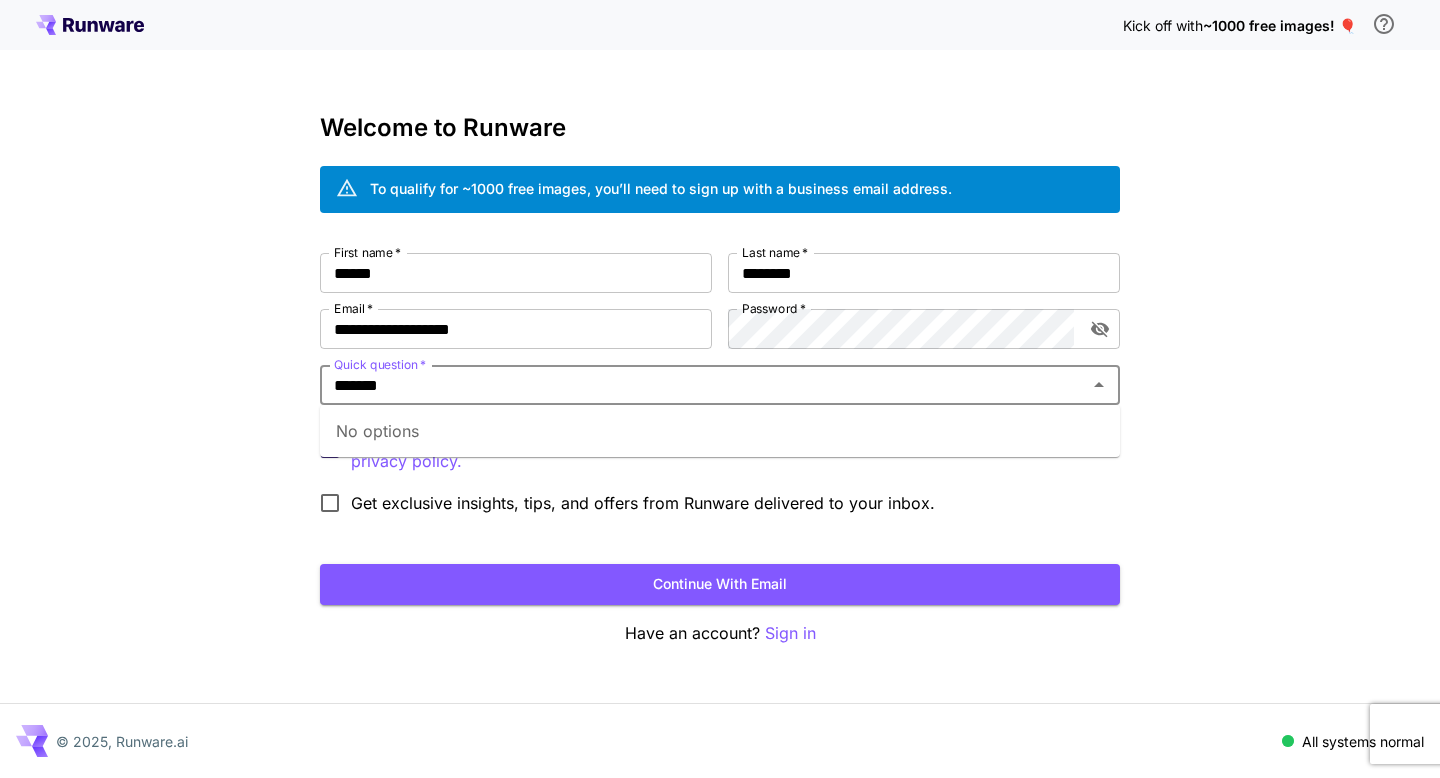 type on "*******" 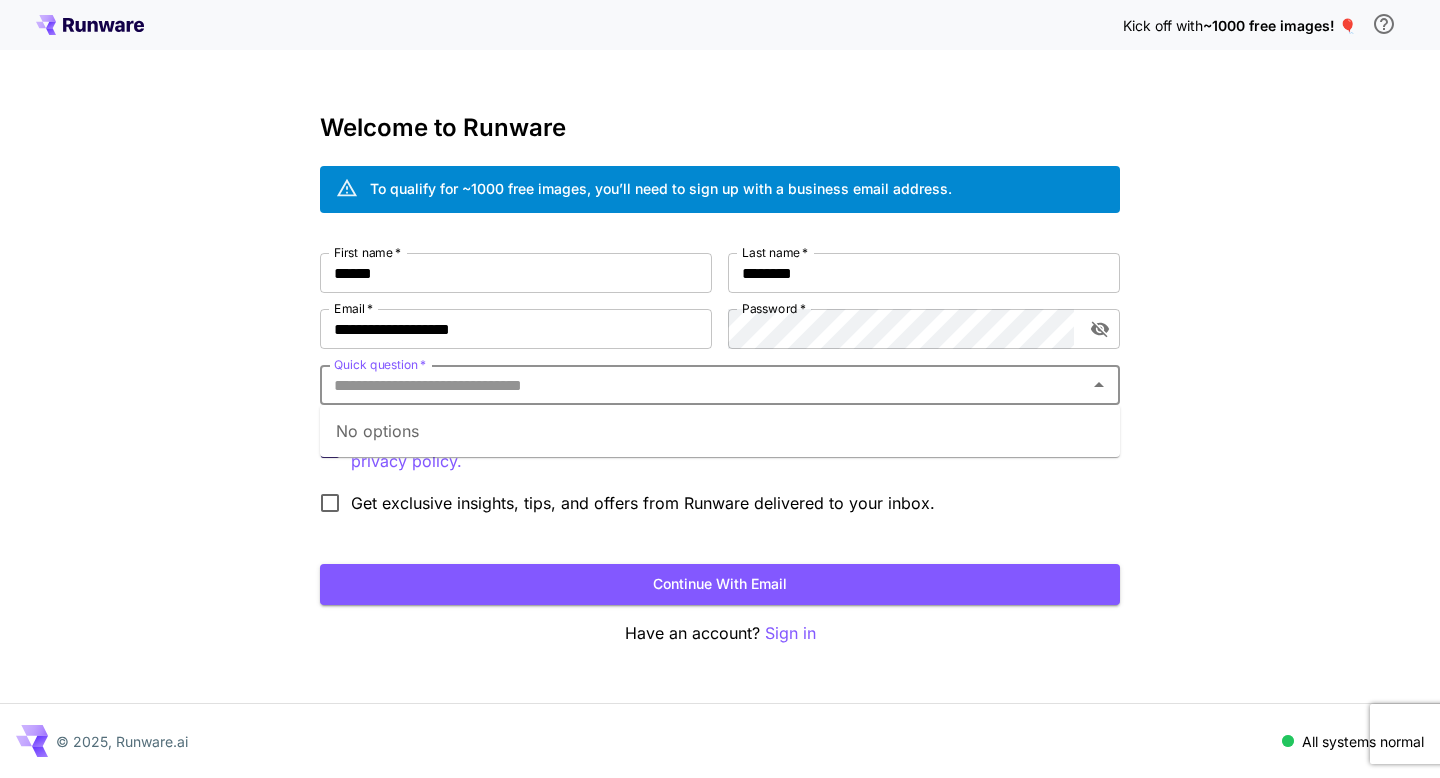 click on "Get exclusive insights, tips, and offers from Runware delivered to your inbox." at bounding box center [643, 503] 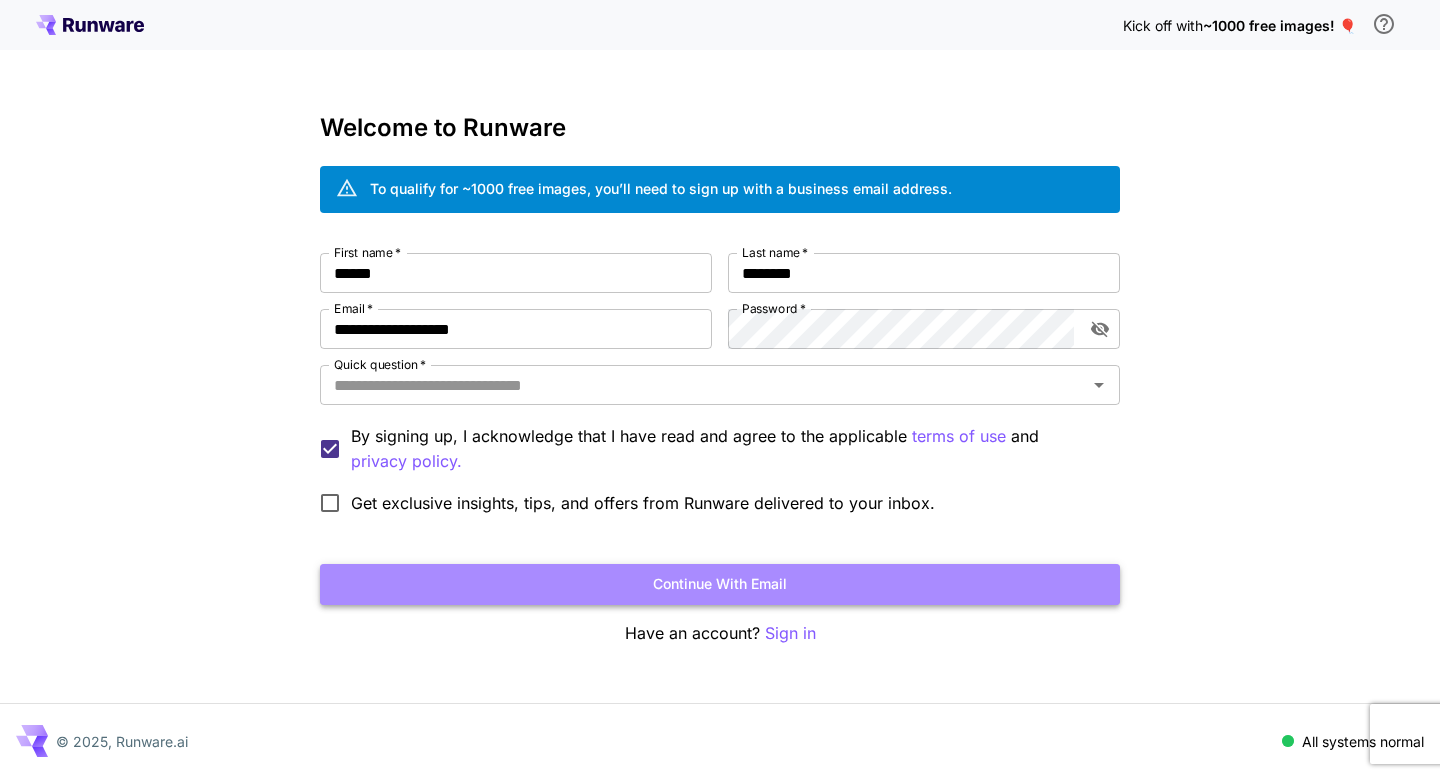 click on "Continue with email" at bounding box center (720, 584) 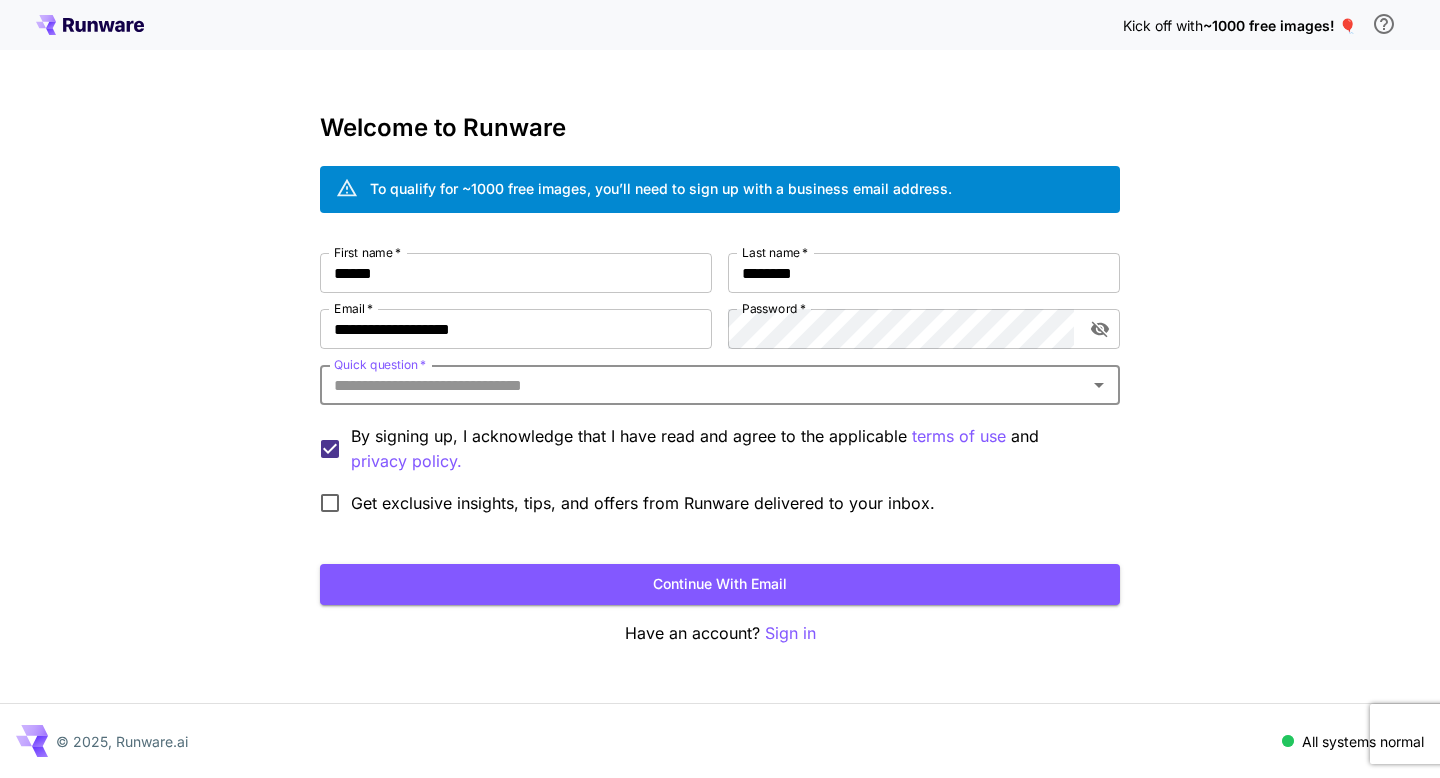 click 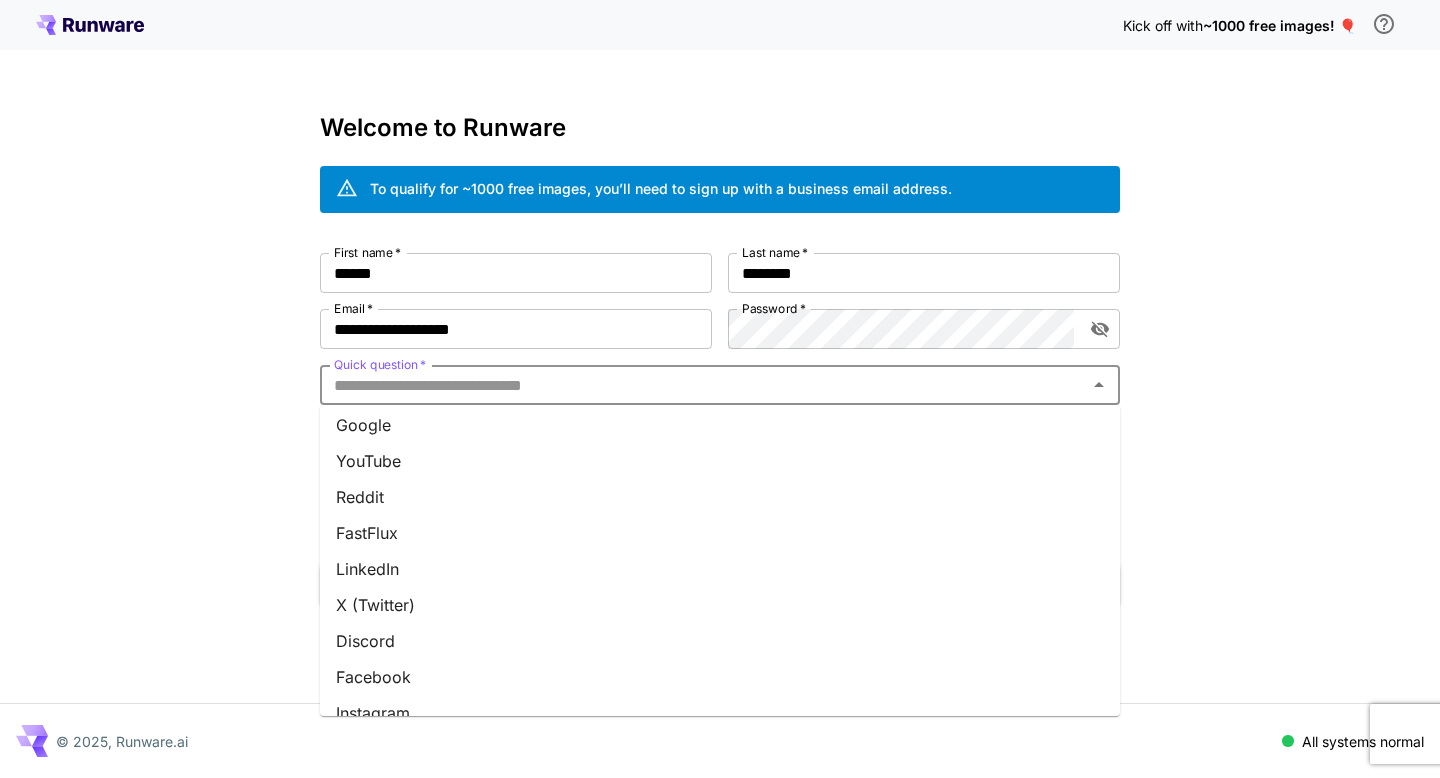 scroll, scrollTop: 0, scrollLeft: 0, axis: both 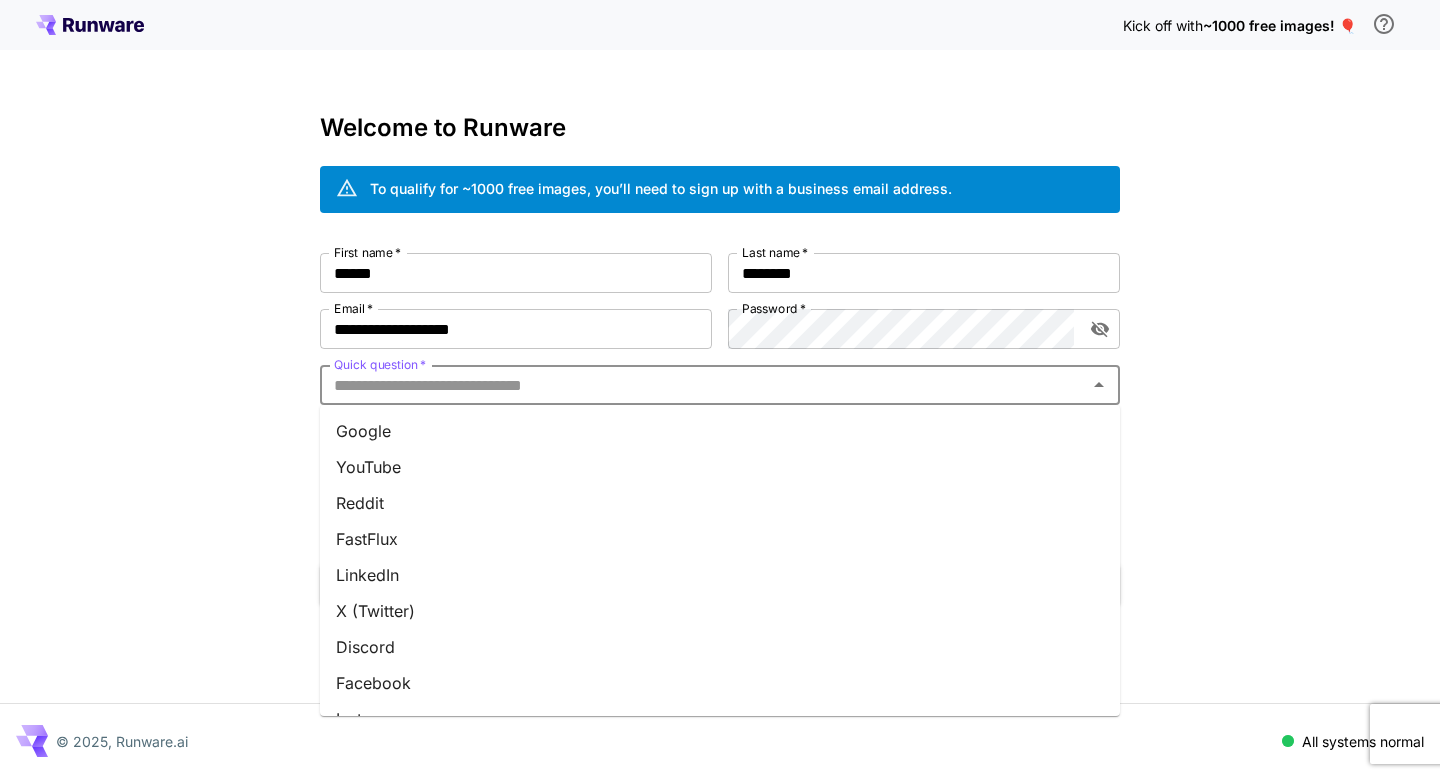 click on "Google" at bounding box center (720, 431) 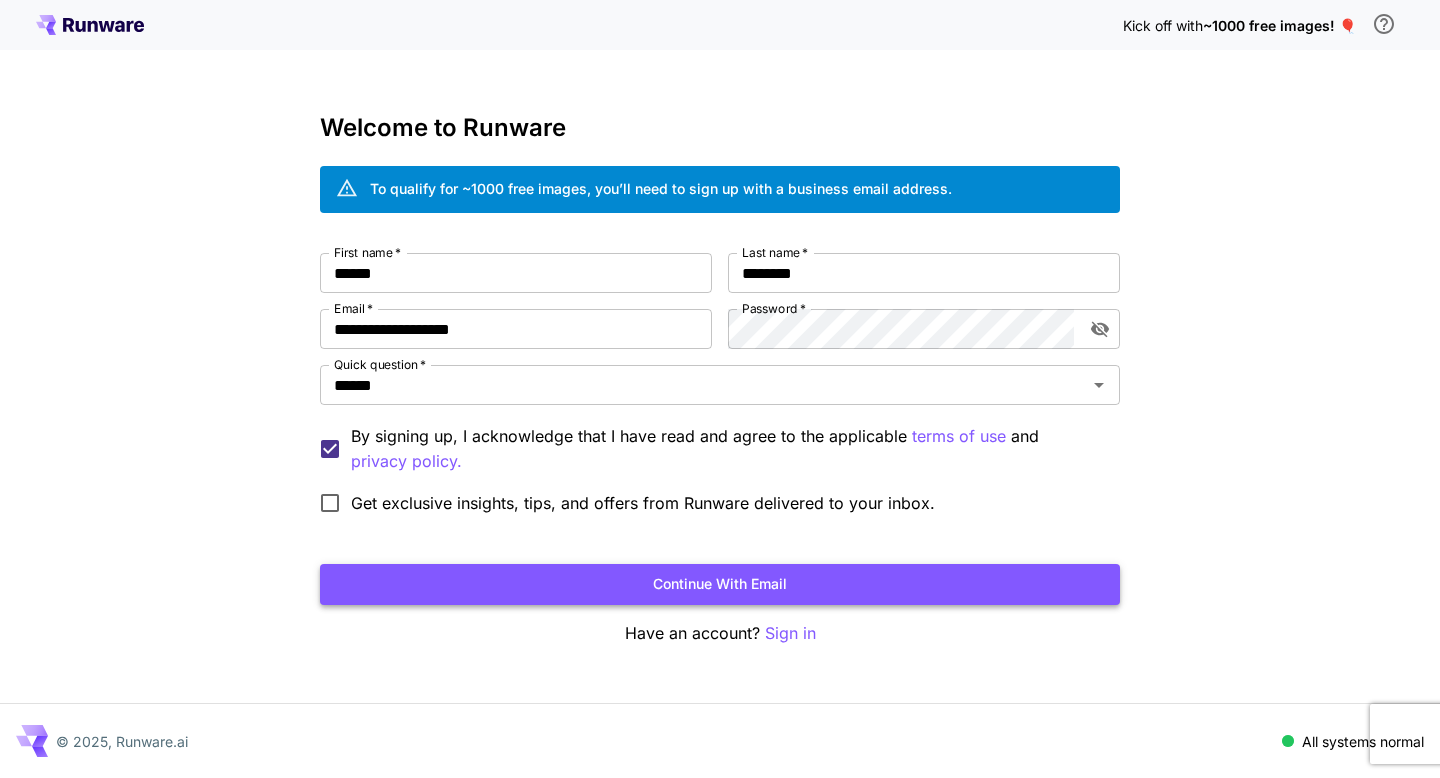 click on "Continue with email" at bounding box center (720, 584) 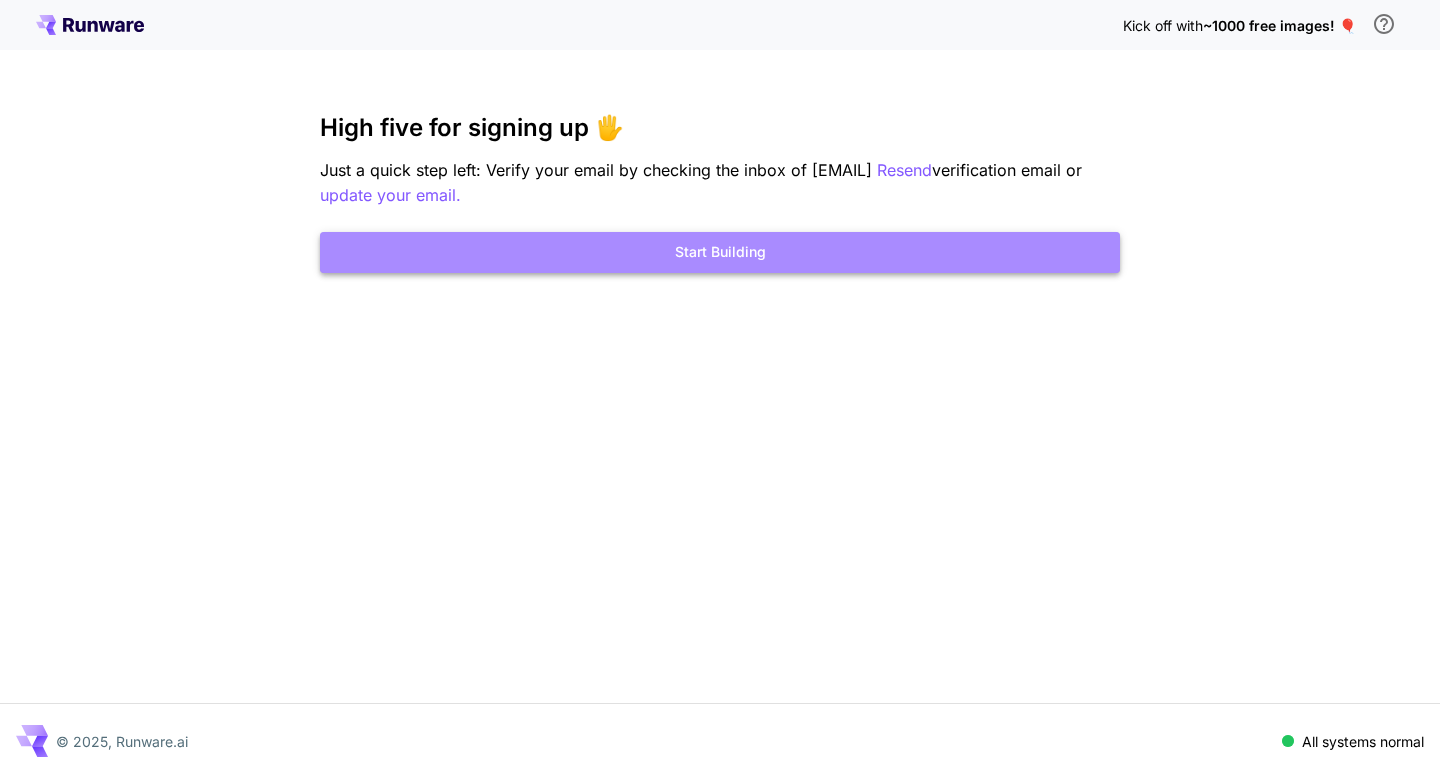 click on "Start Building" at bounding box center [720, 252] 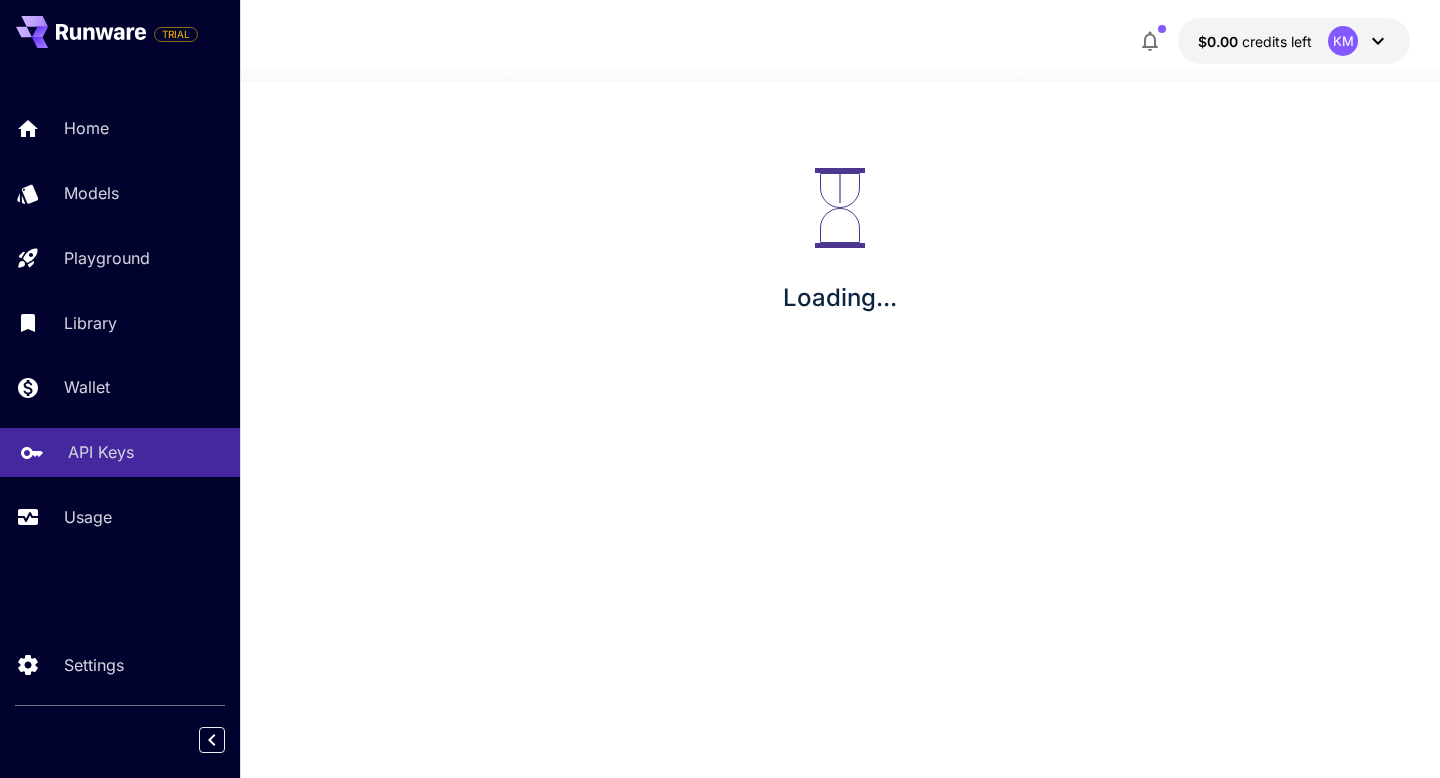 click on "API Keys" at bounding box center (120, 452) 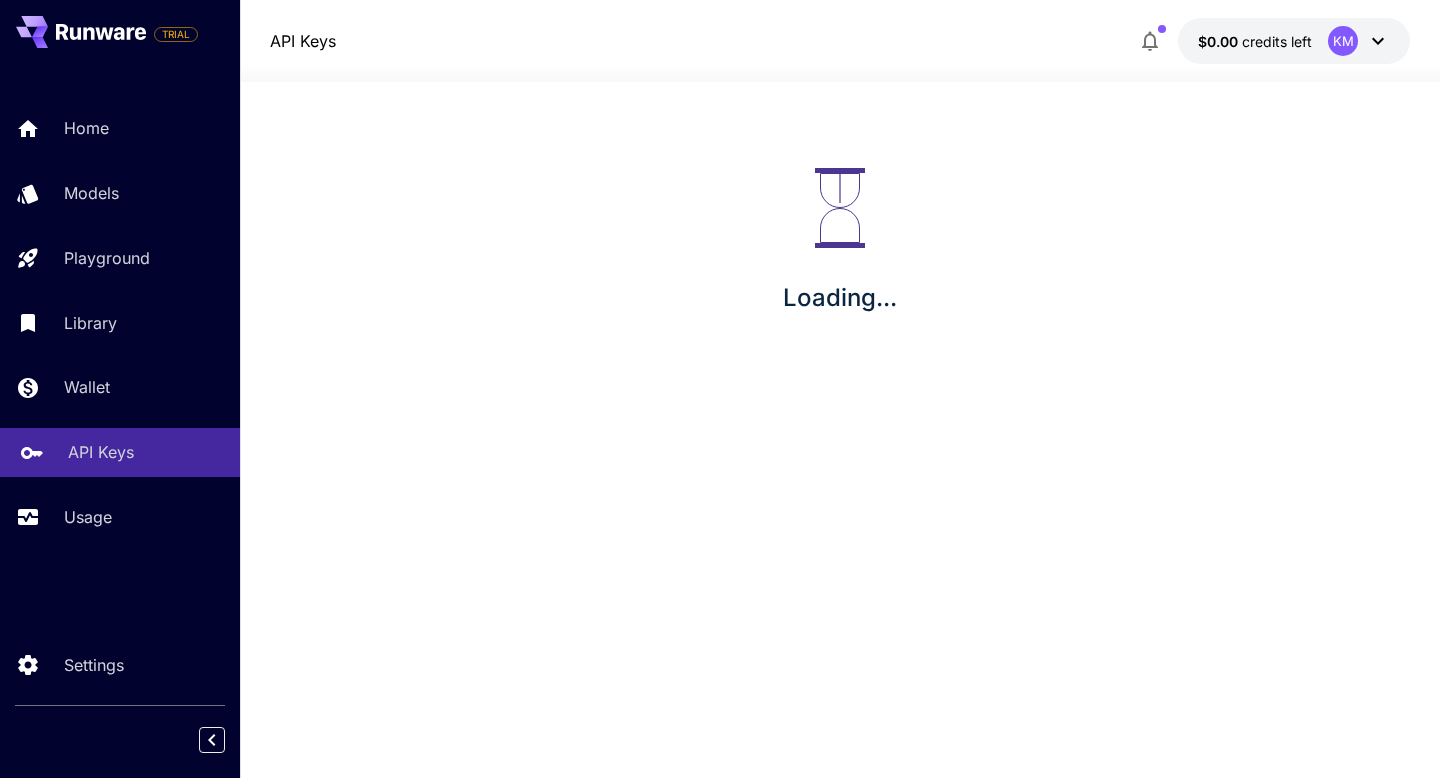 click on "API Keys" at bounding box center (101, 452) 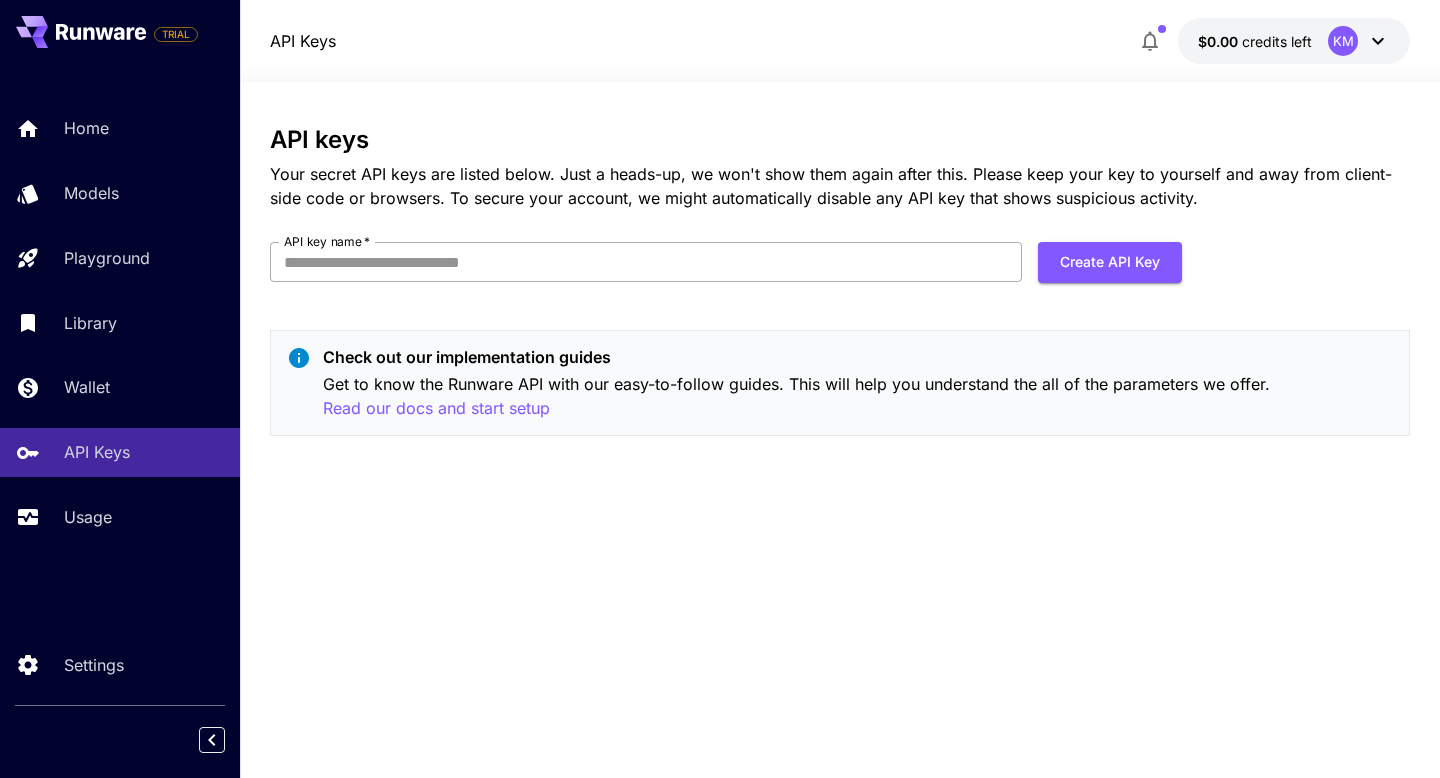 click on "API key name   *" at bounding box center [646, 262] 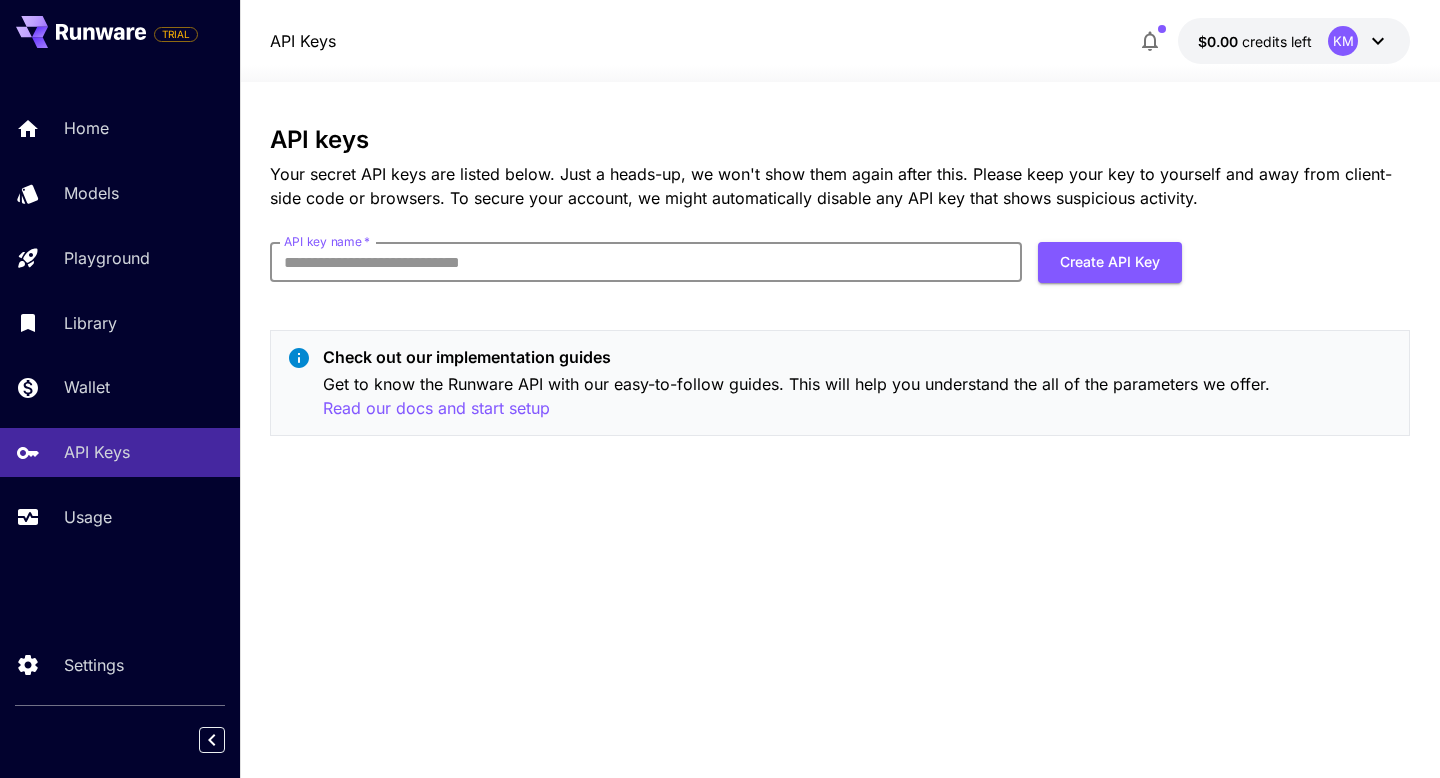 click on "Check out our implementation guides" at bounding box center (858, 357) 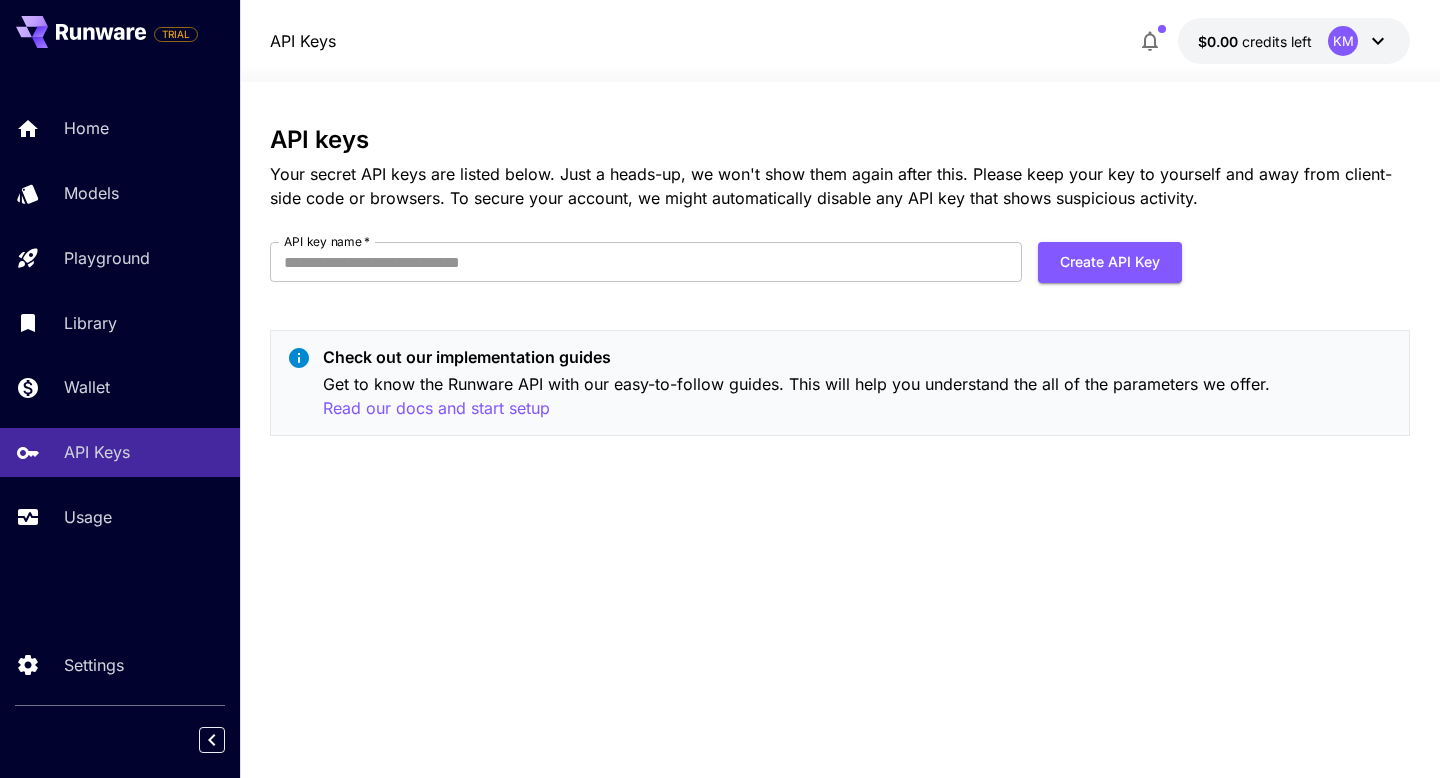 click on "API Keys $0.00    credits left  KM" at bounding box center (840, 41) 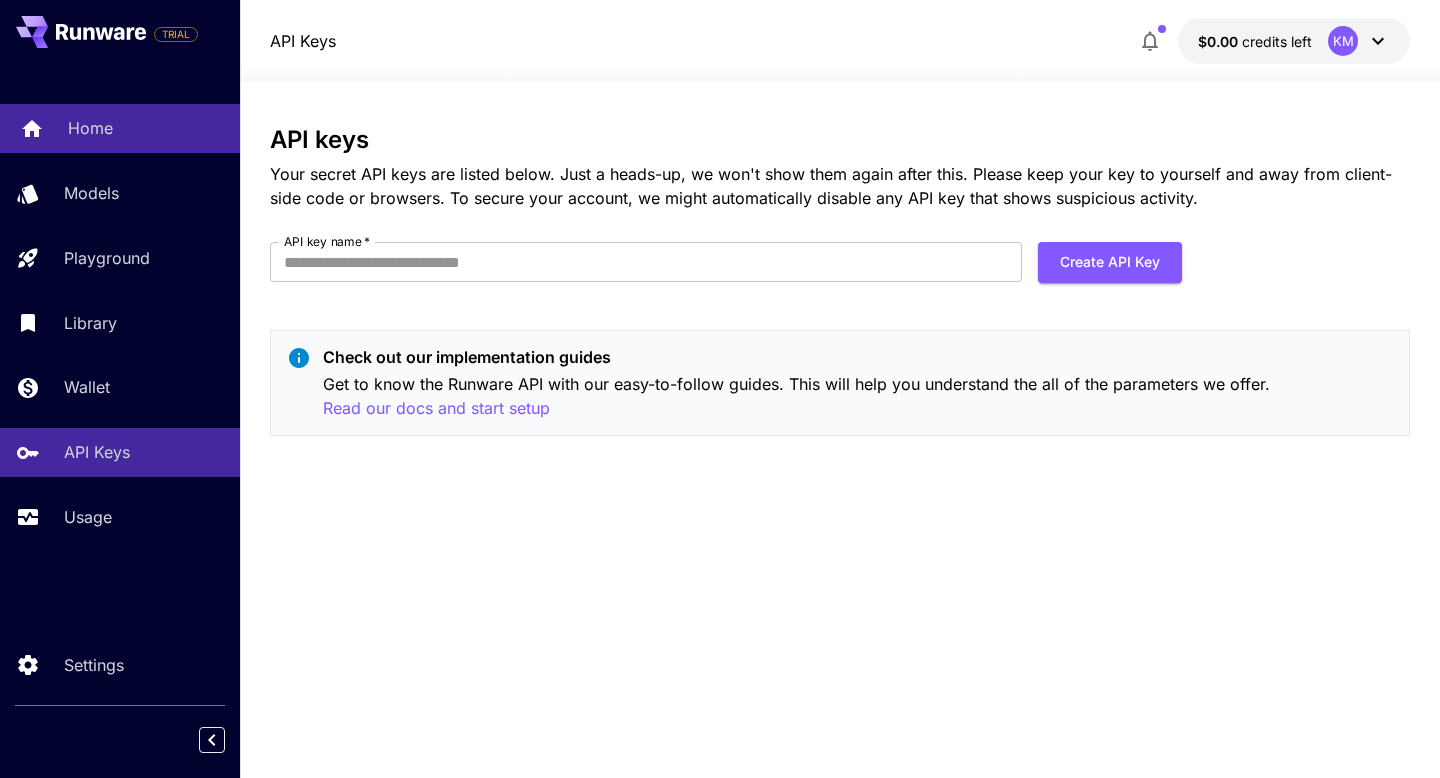 click on "Home" at bounding box center [90, 128] 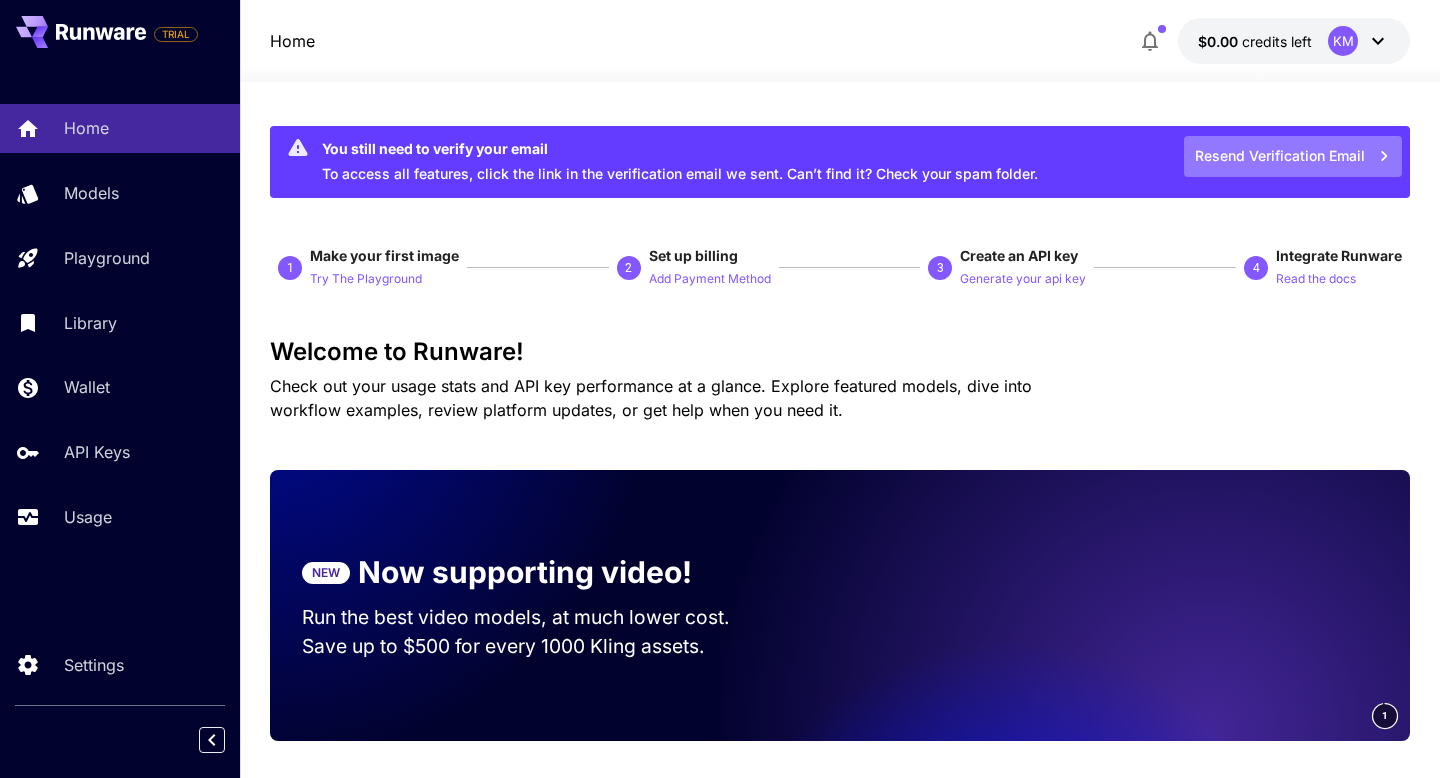 click on "Resend Verification Email" at bounding box center (1293, 156) 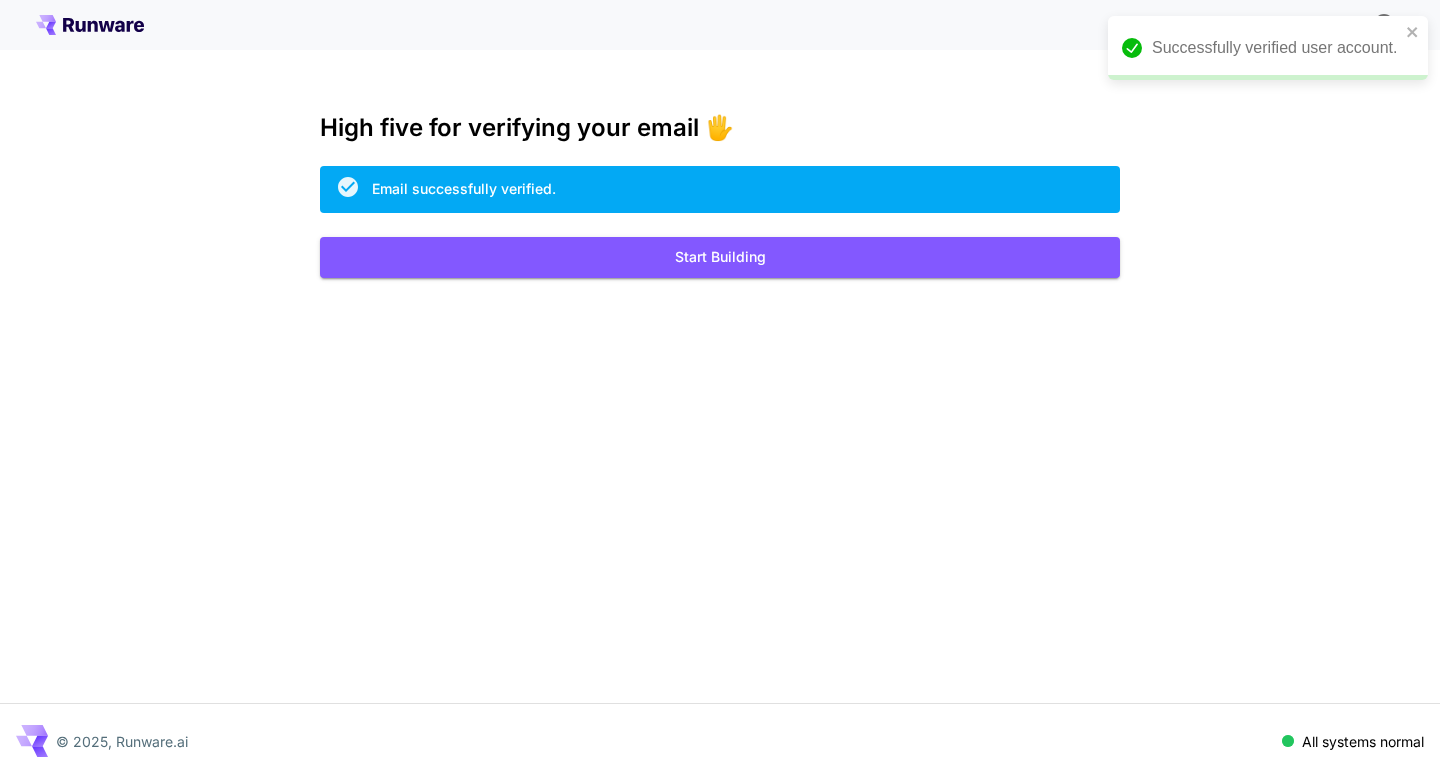 scroll, scrollTop: 0, scrollLeft: 0, axis: both 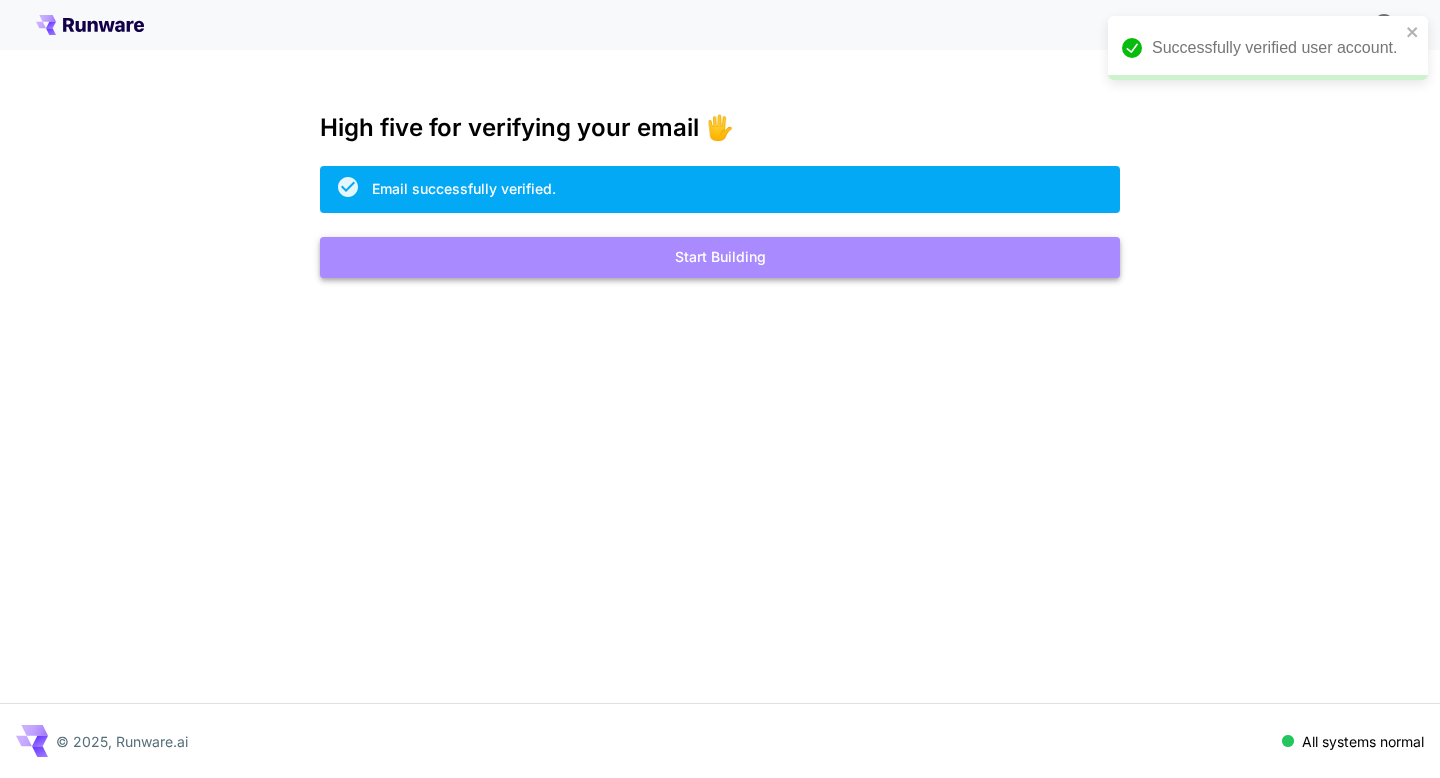 click on "Start Building" at bounding box center [720, 257] 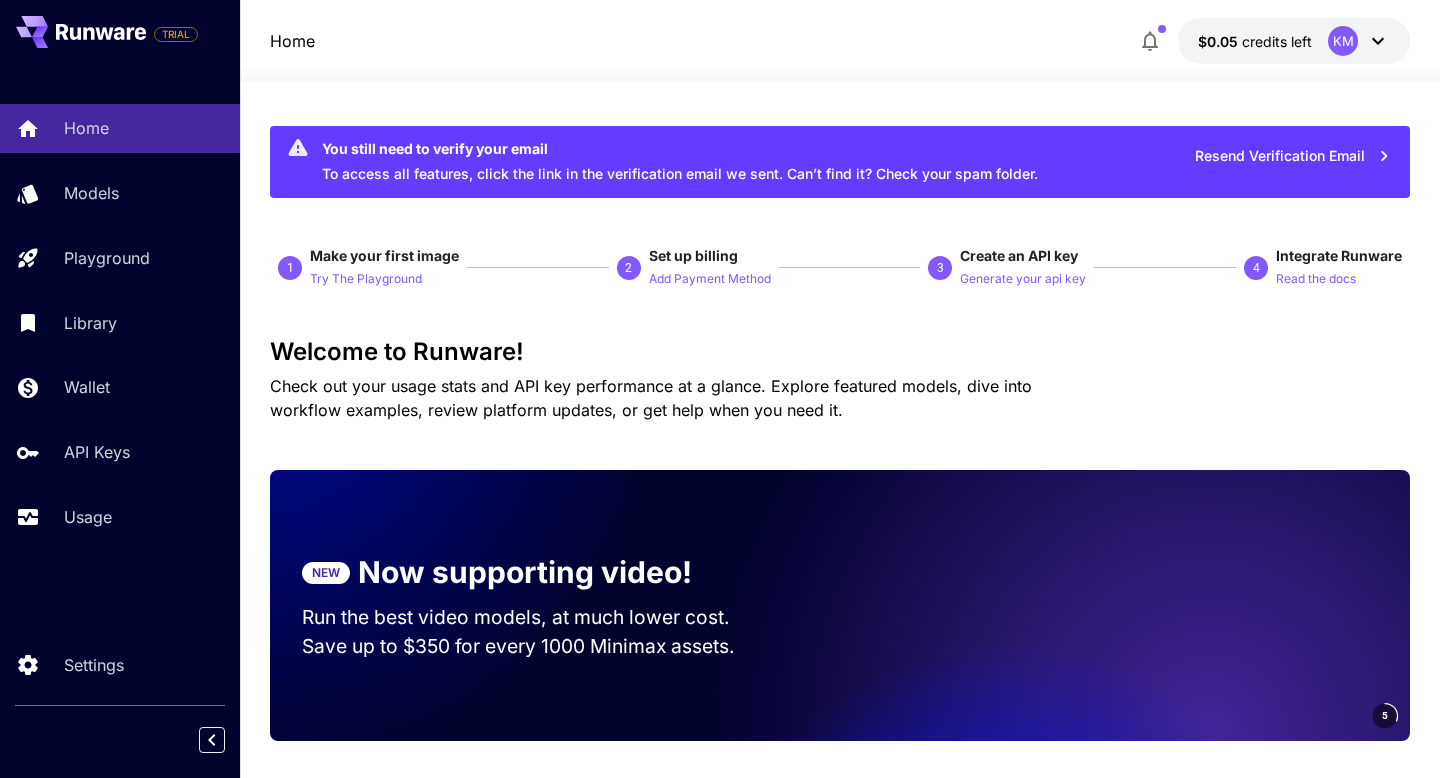 click 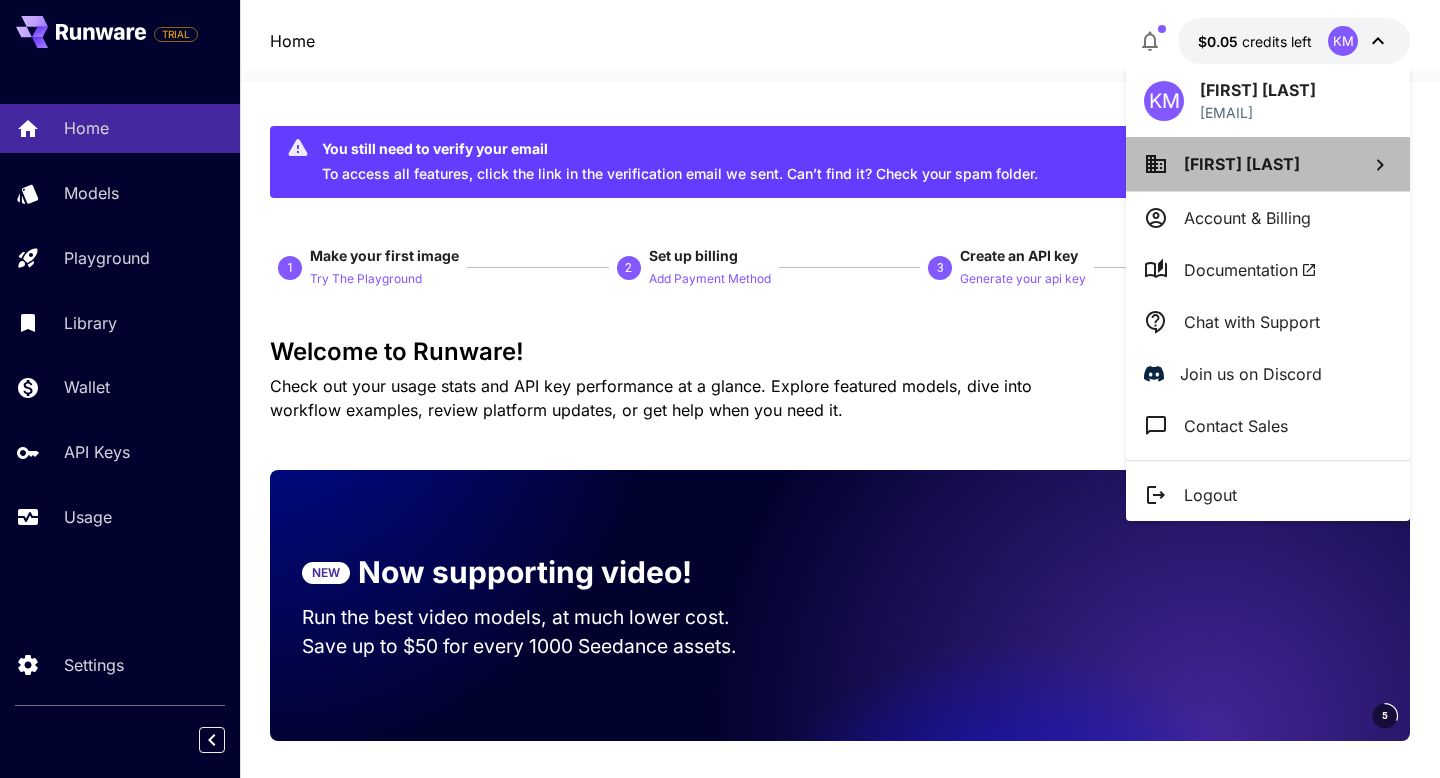 click on "[FIRST] [LAST]" at bounding box center [1268, 164] 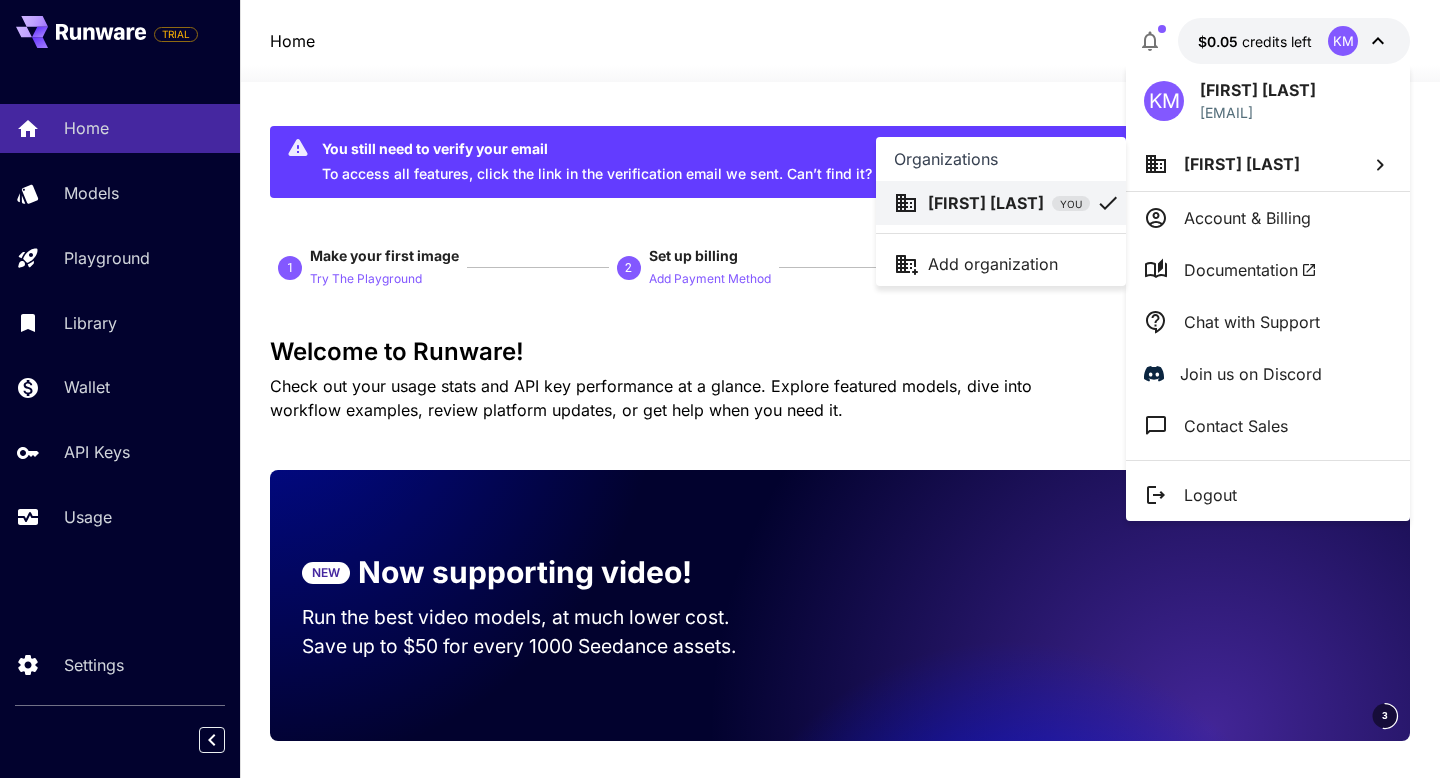 click at bounding box center [720, 389] 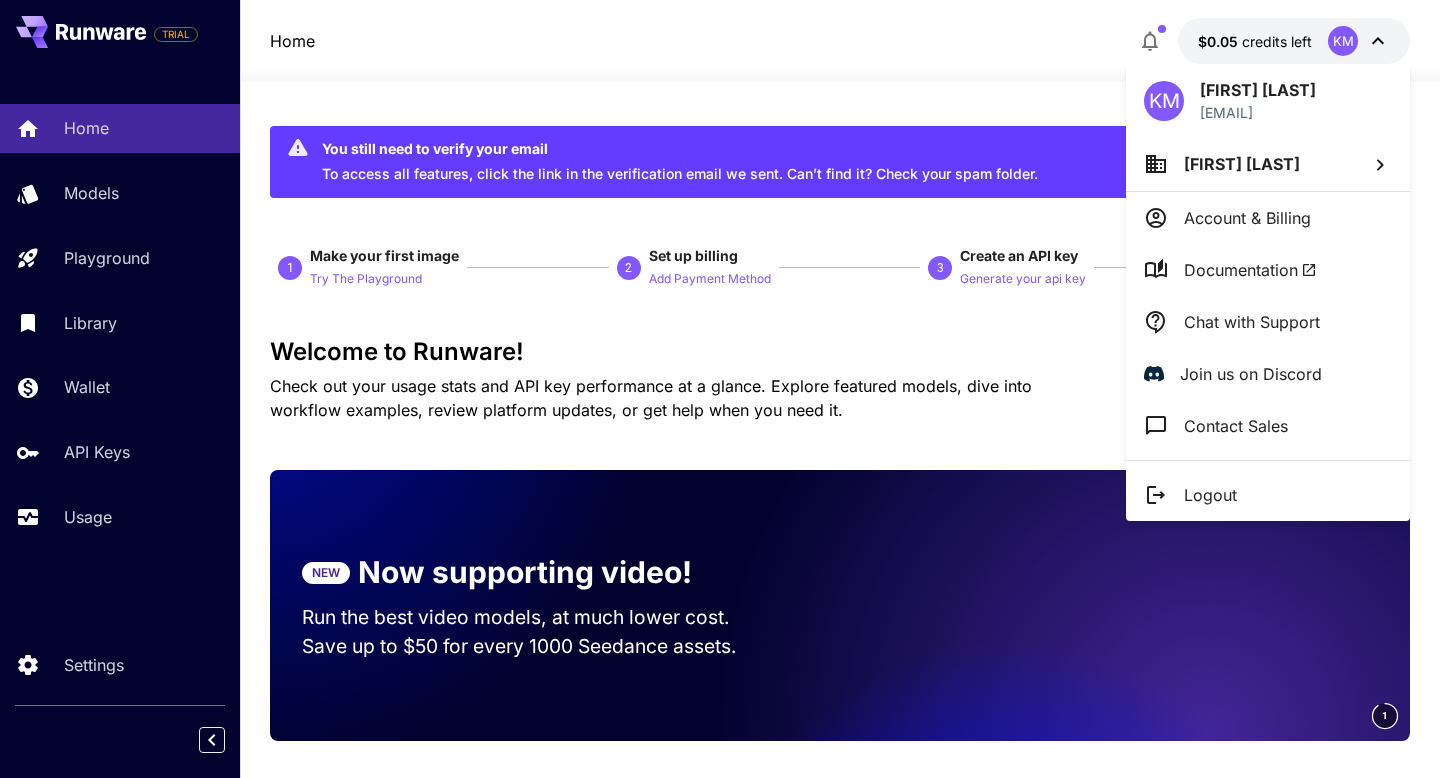 click at bounding box center [720, 389] 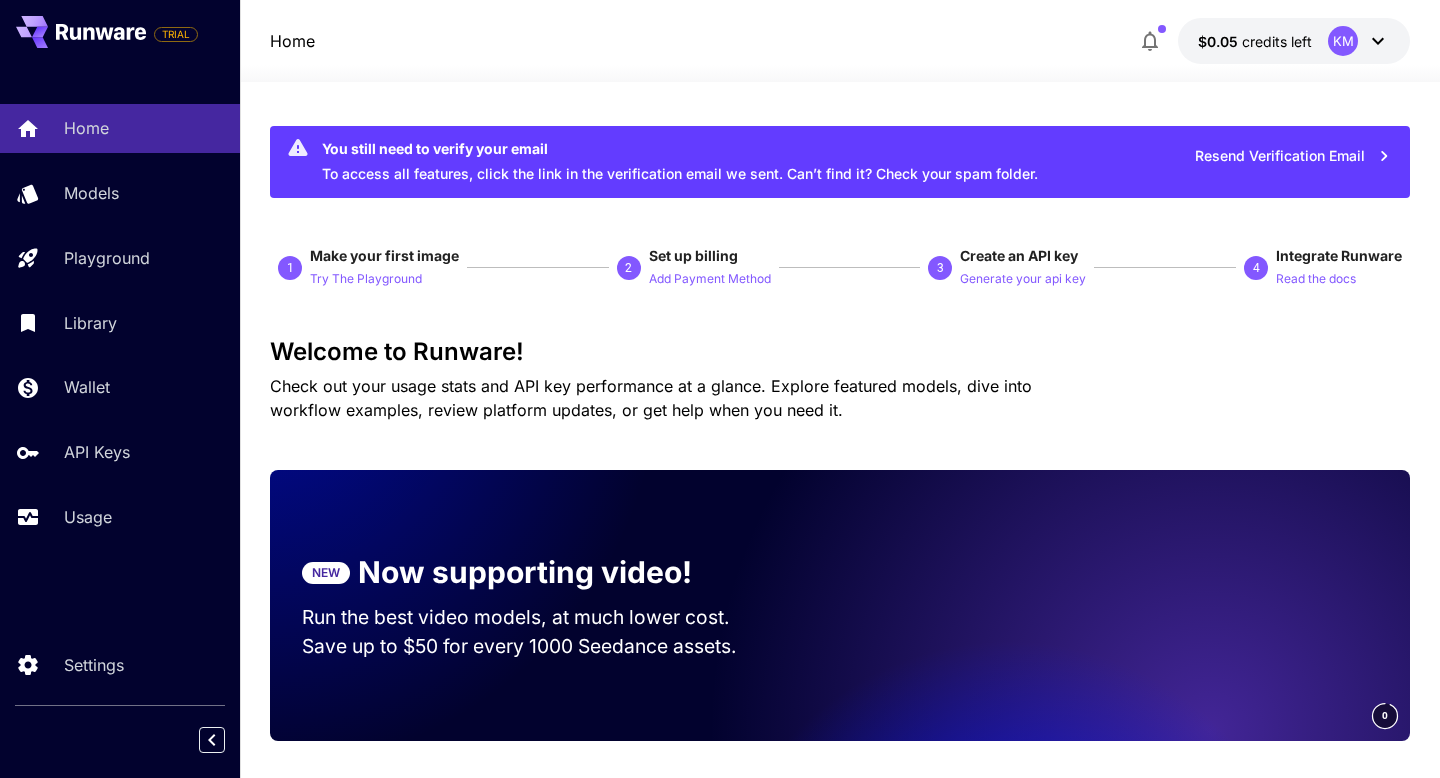 click at bounding box center [720, 389] 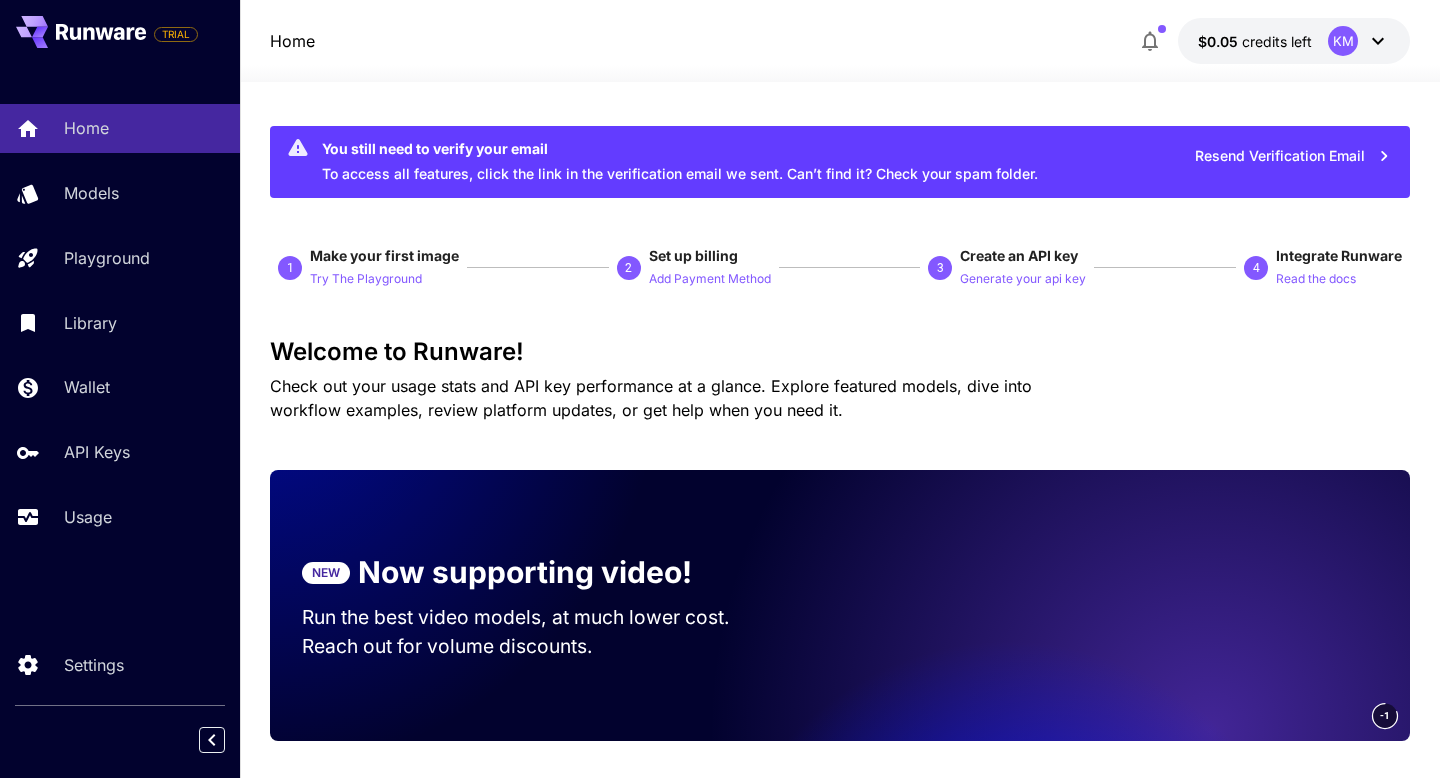 click at bounding box center [720, 389] 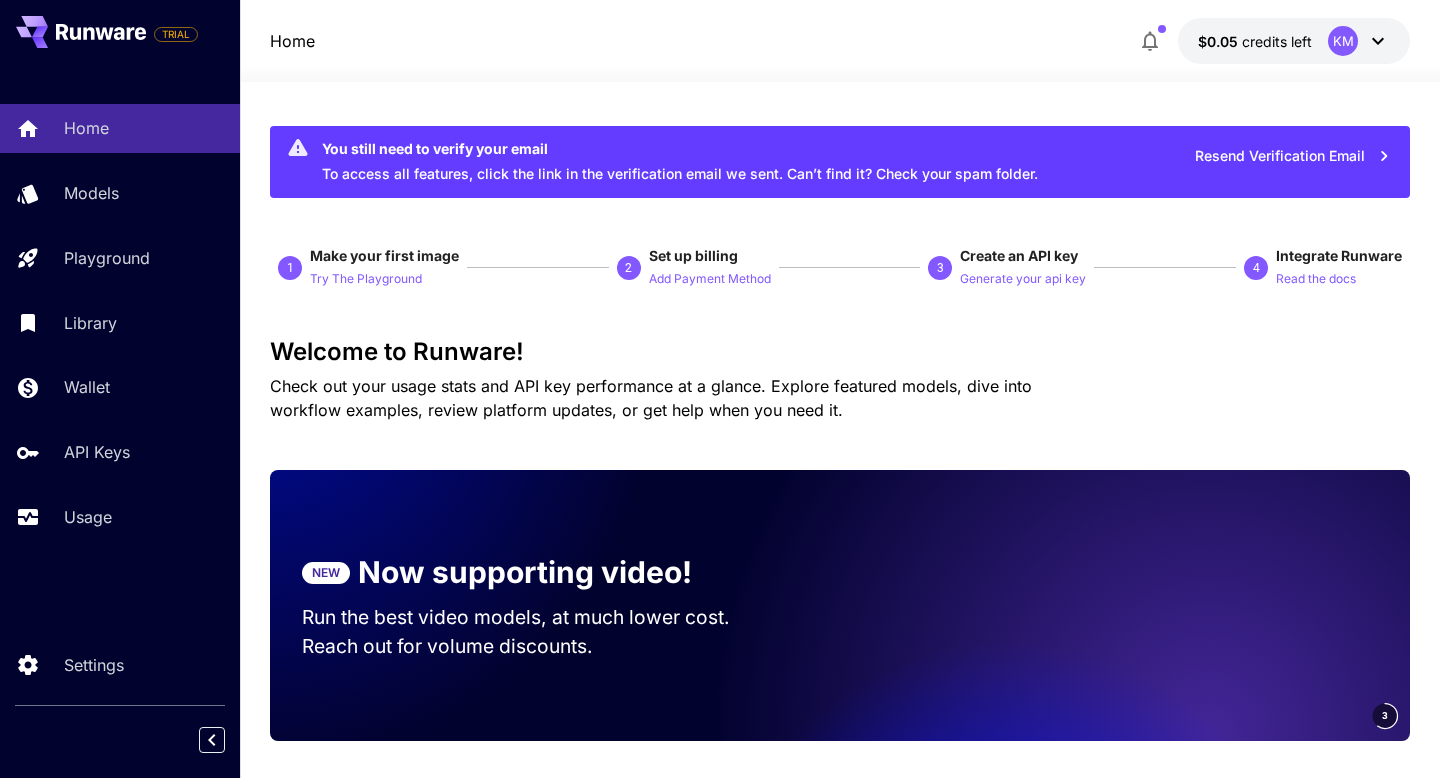 click on "Resend Verification Email" at bounding box center (1293, 156) 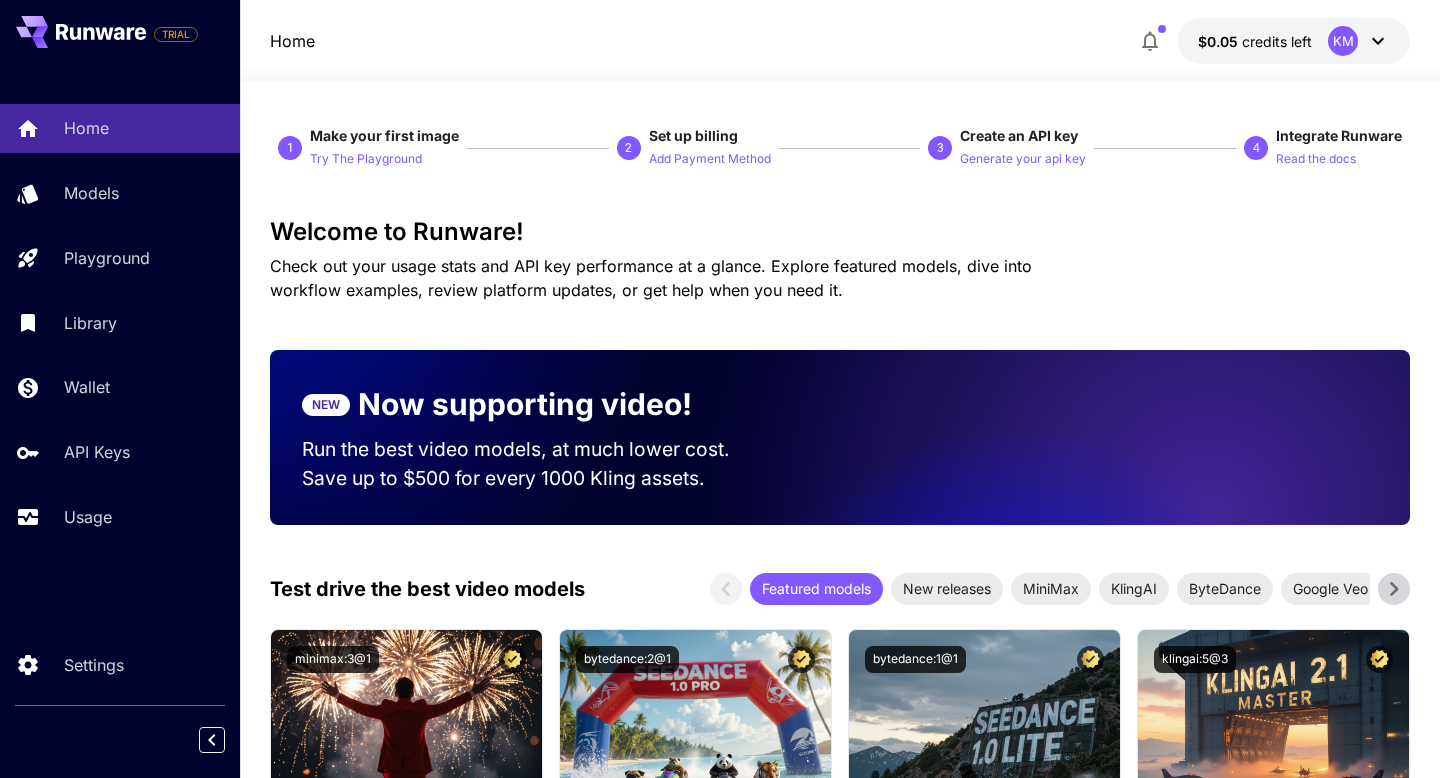 scroll, scrollTop: 134, scrollLeft: 0, axis: vertical 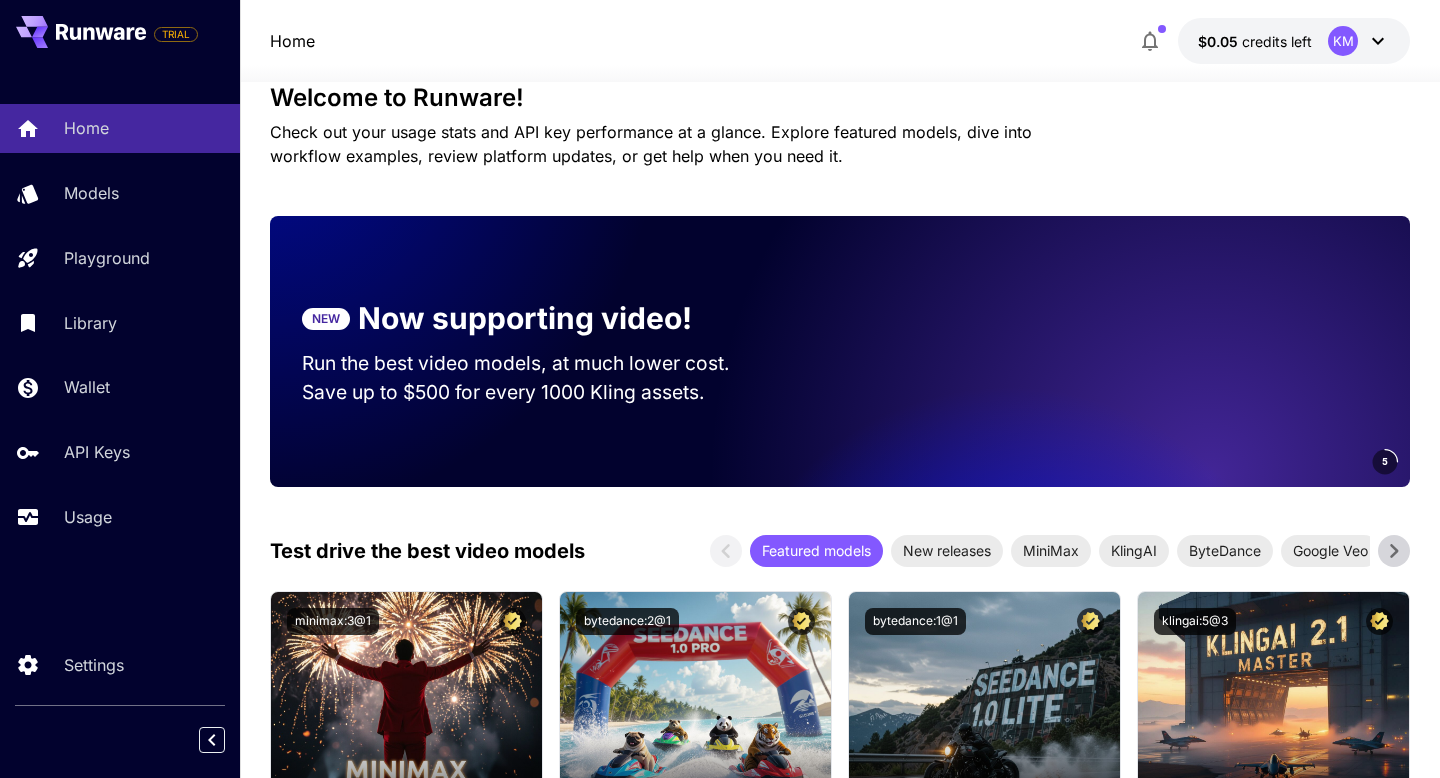 click on "Generate your api key" at bounding box center (1023, 25) 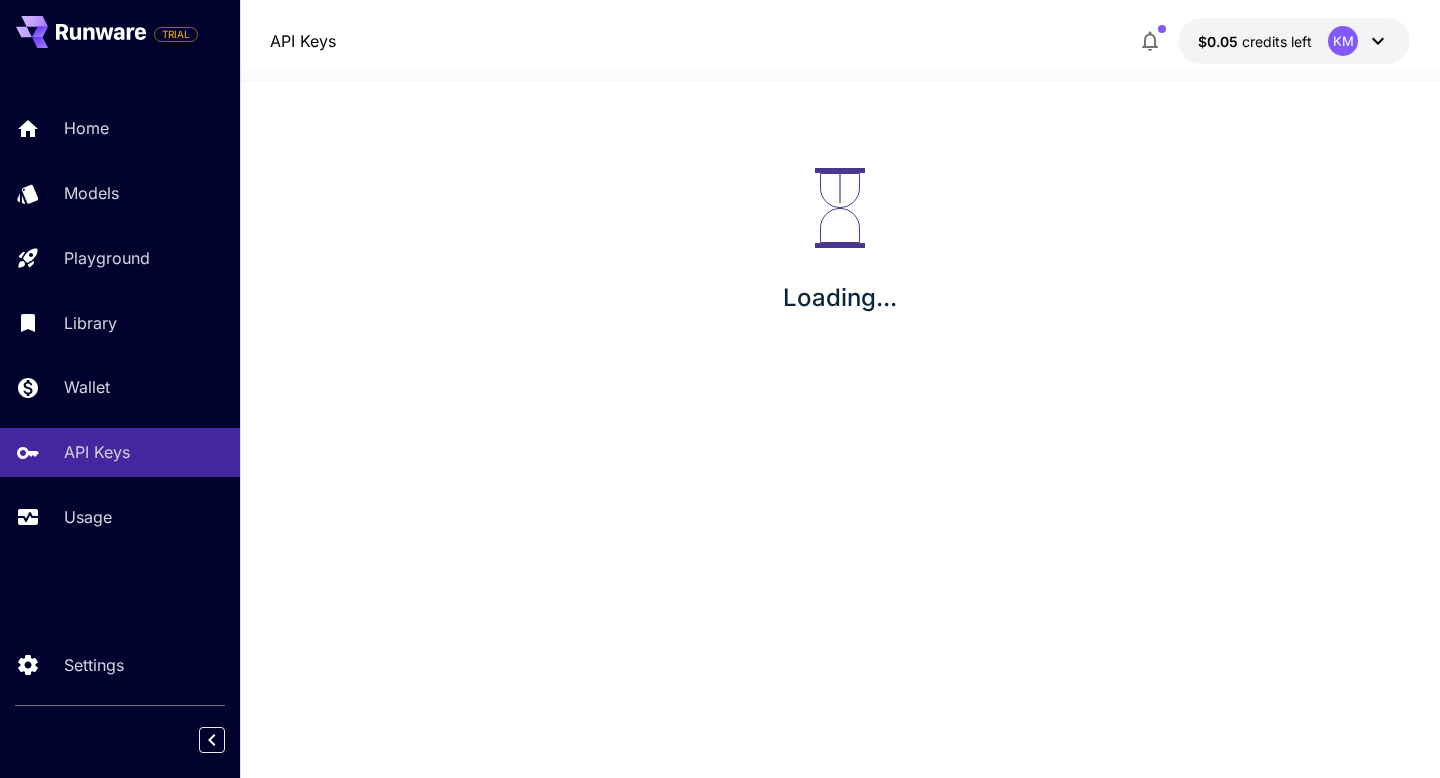 scroll, scrollTop: 0, scrollLeft: 0, axis: both 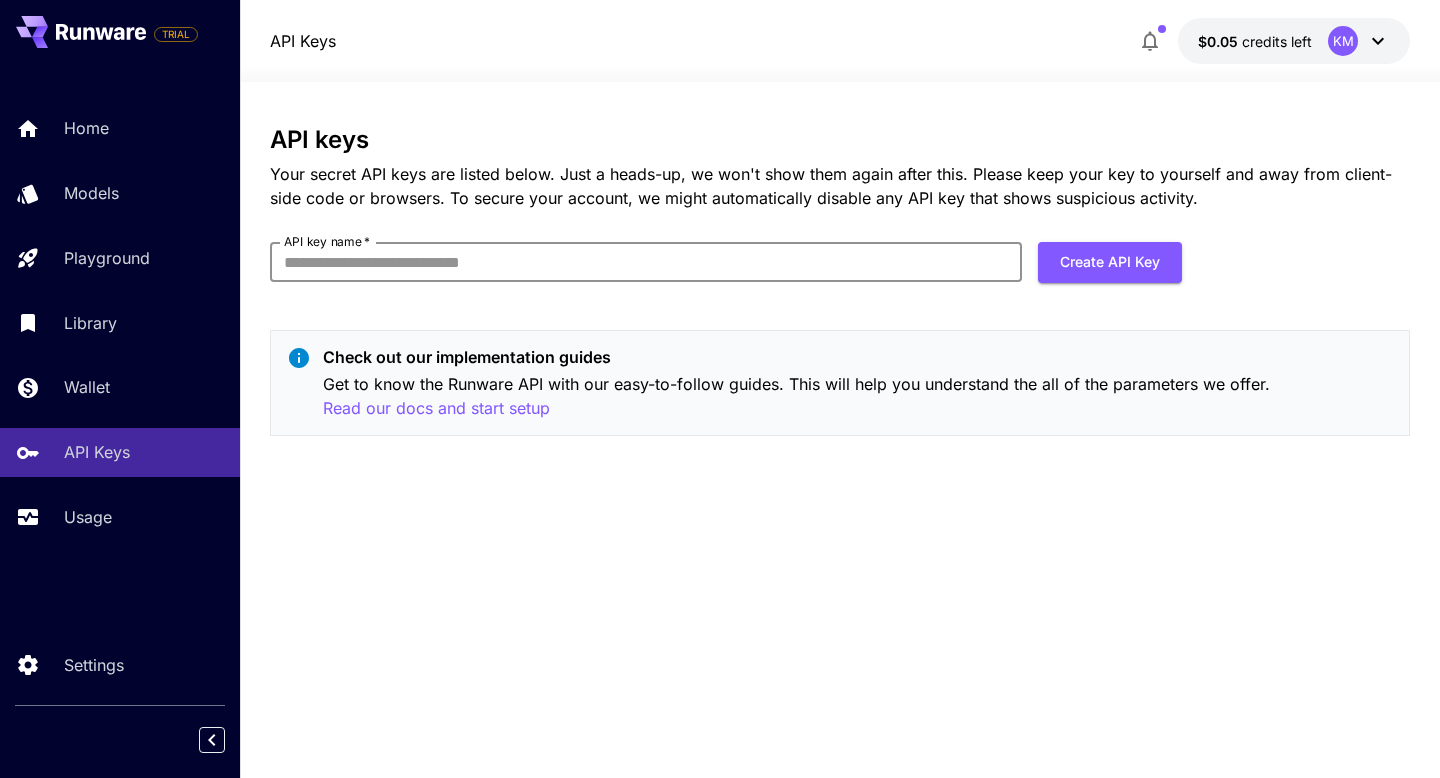 click on "API key name   *" at bounding box center (646, 262) 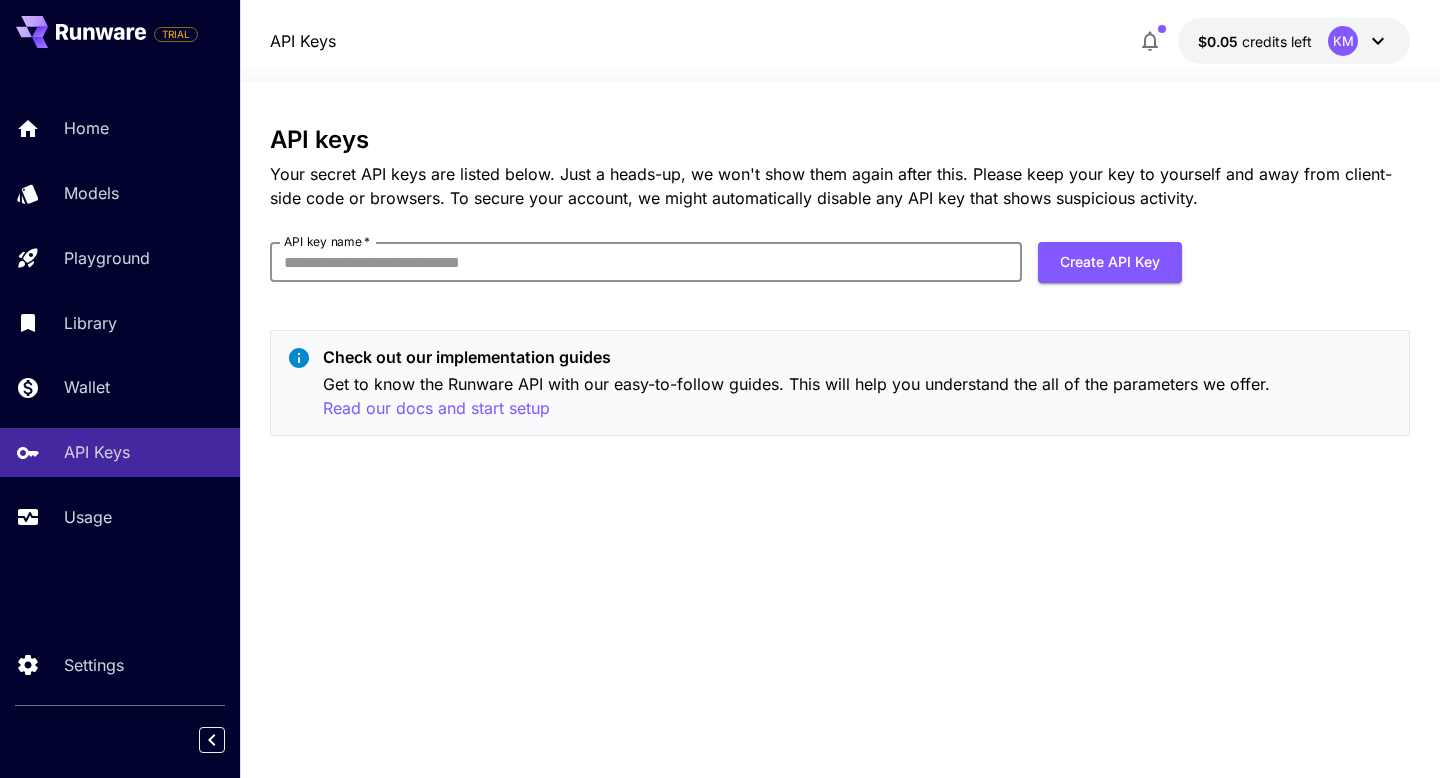 click on "API key name   *" at bounding box center [646, 262] 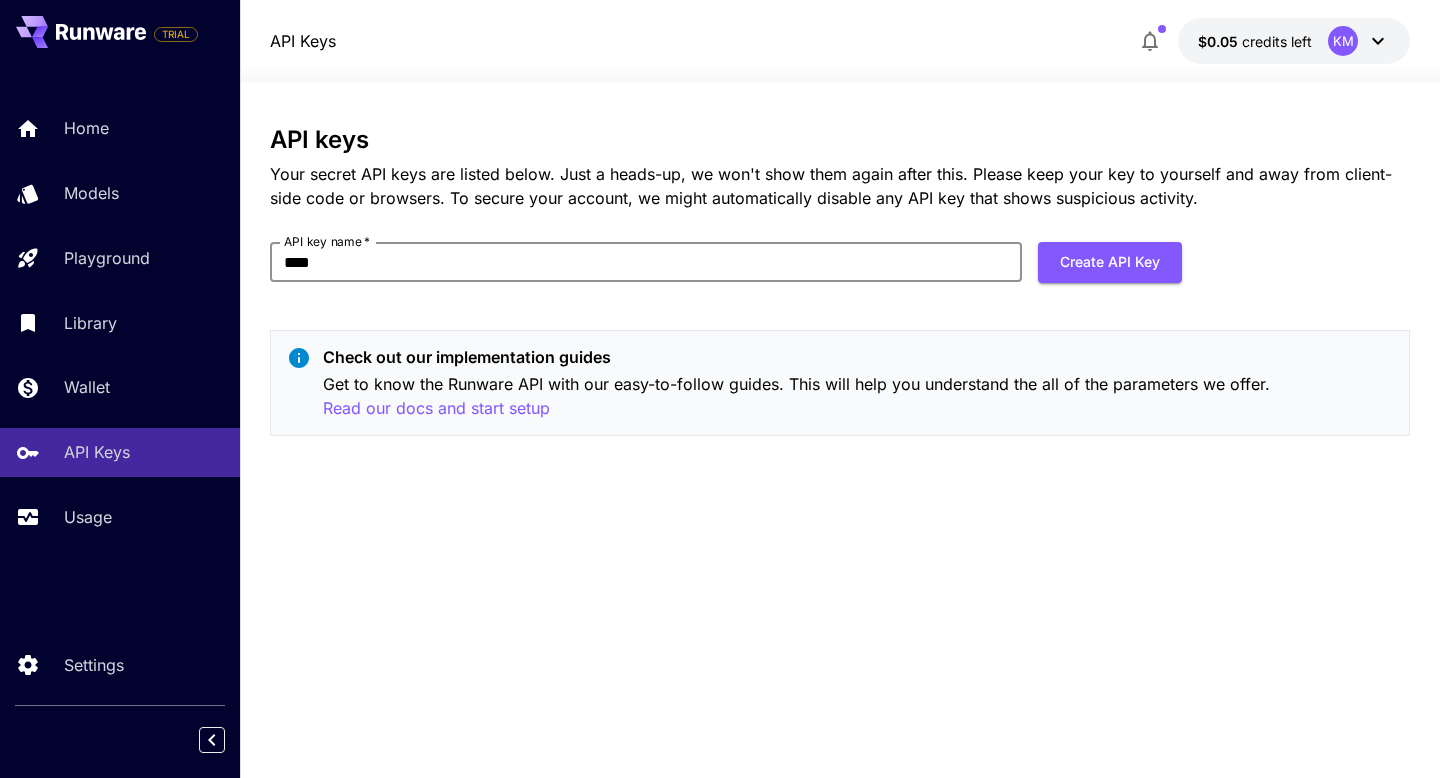 type on "**********" 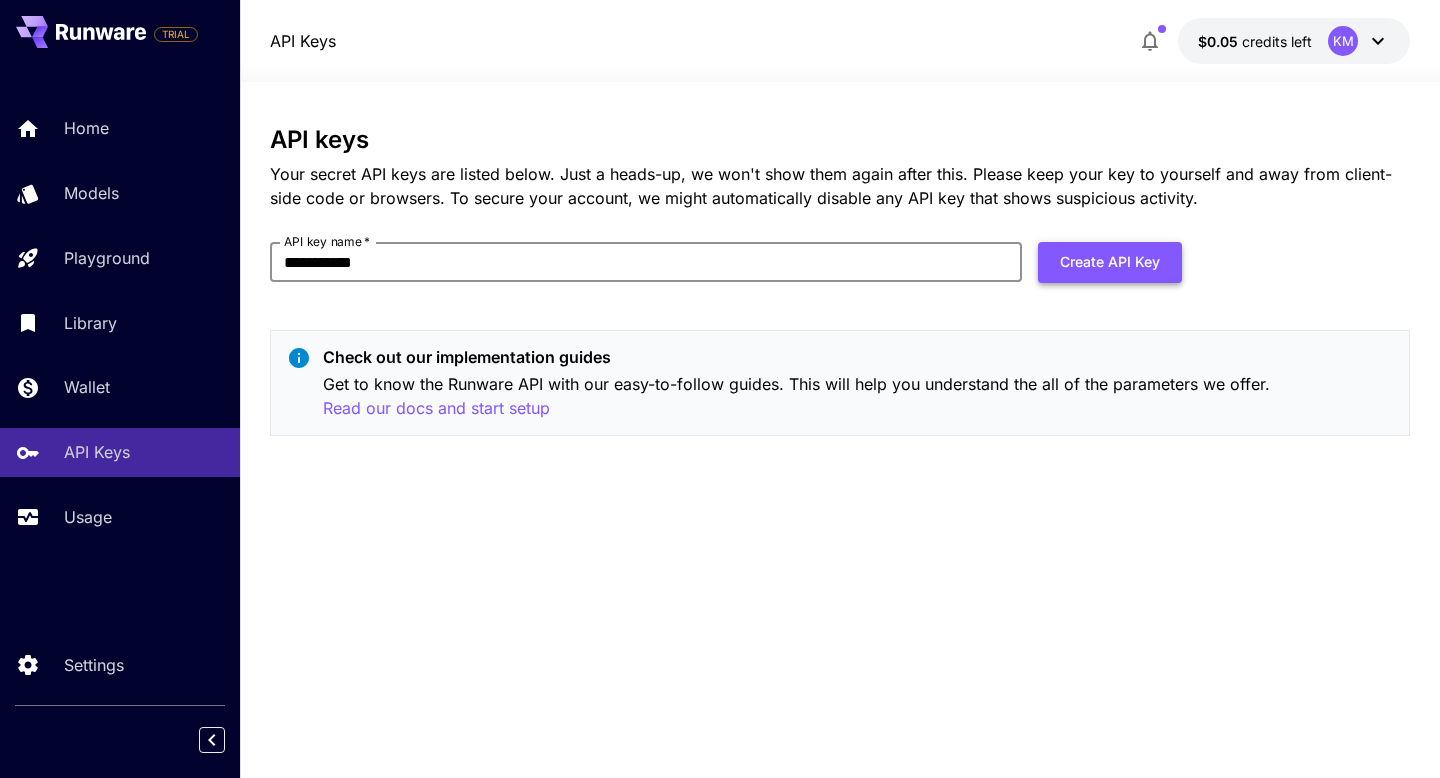 click on "Create API Key" at bounding box center [1110, 262] 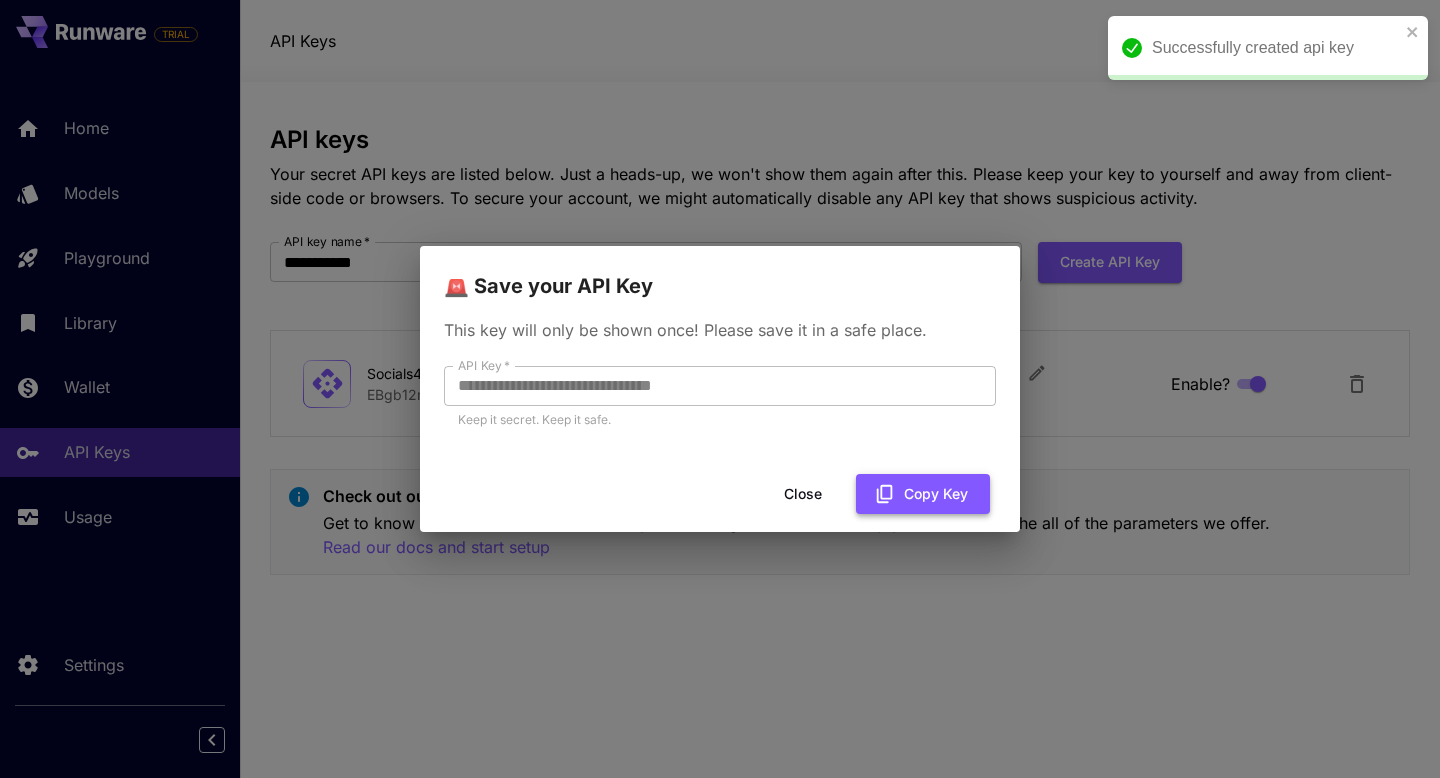 click on "Copy Key" at bounding box center (923, 494) 